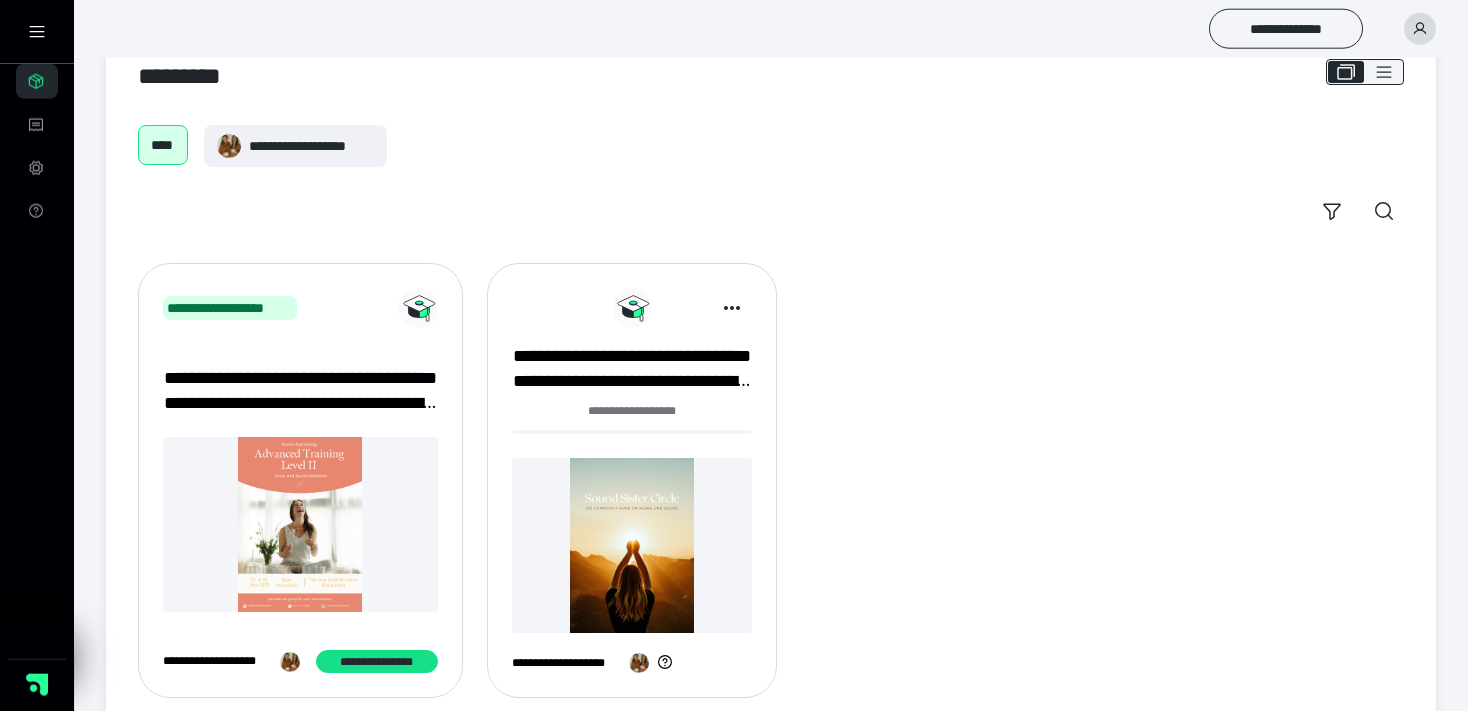 scroll, scrollTop: 95, scrollLeft: 0, axis: vertical 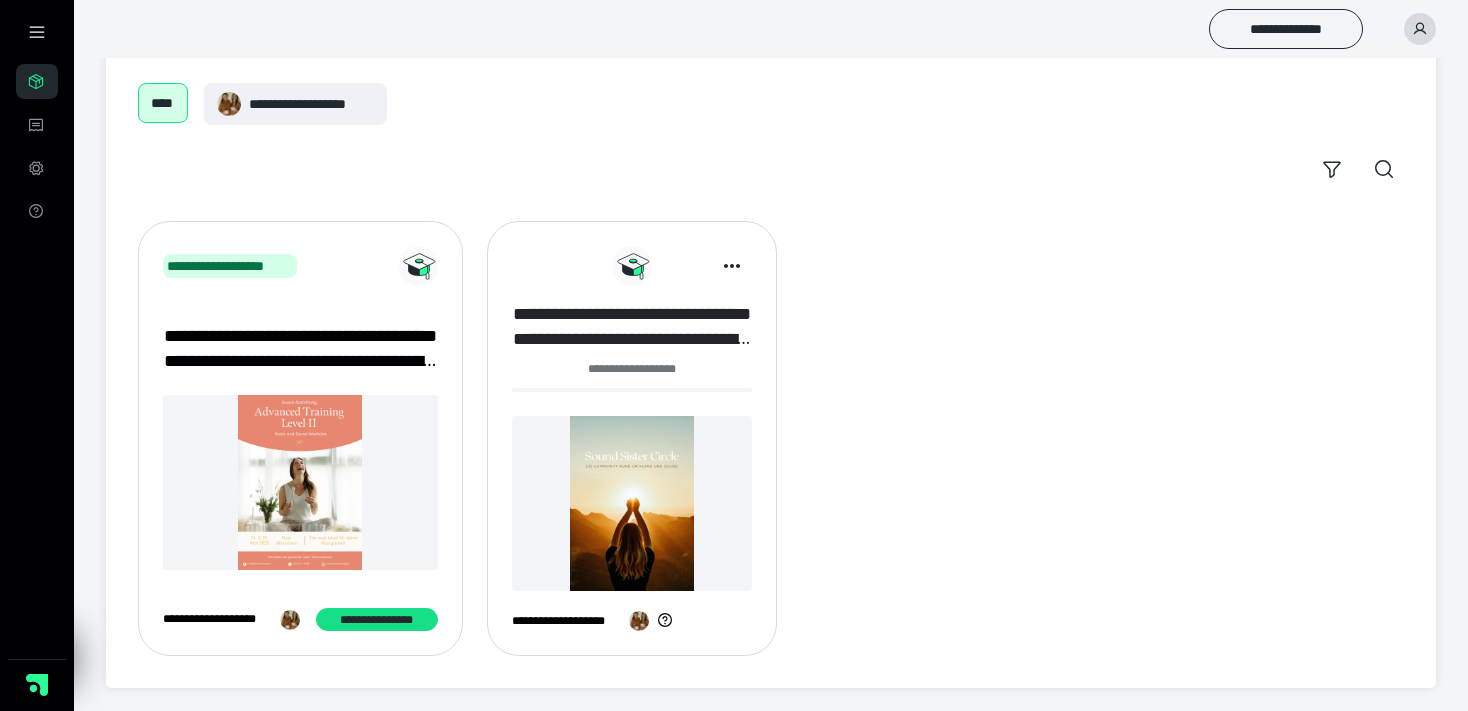 click on "**********" at bounding box center (632, 327) 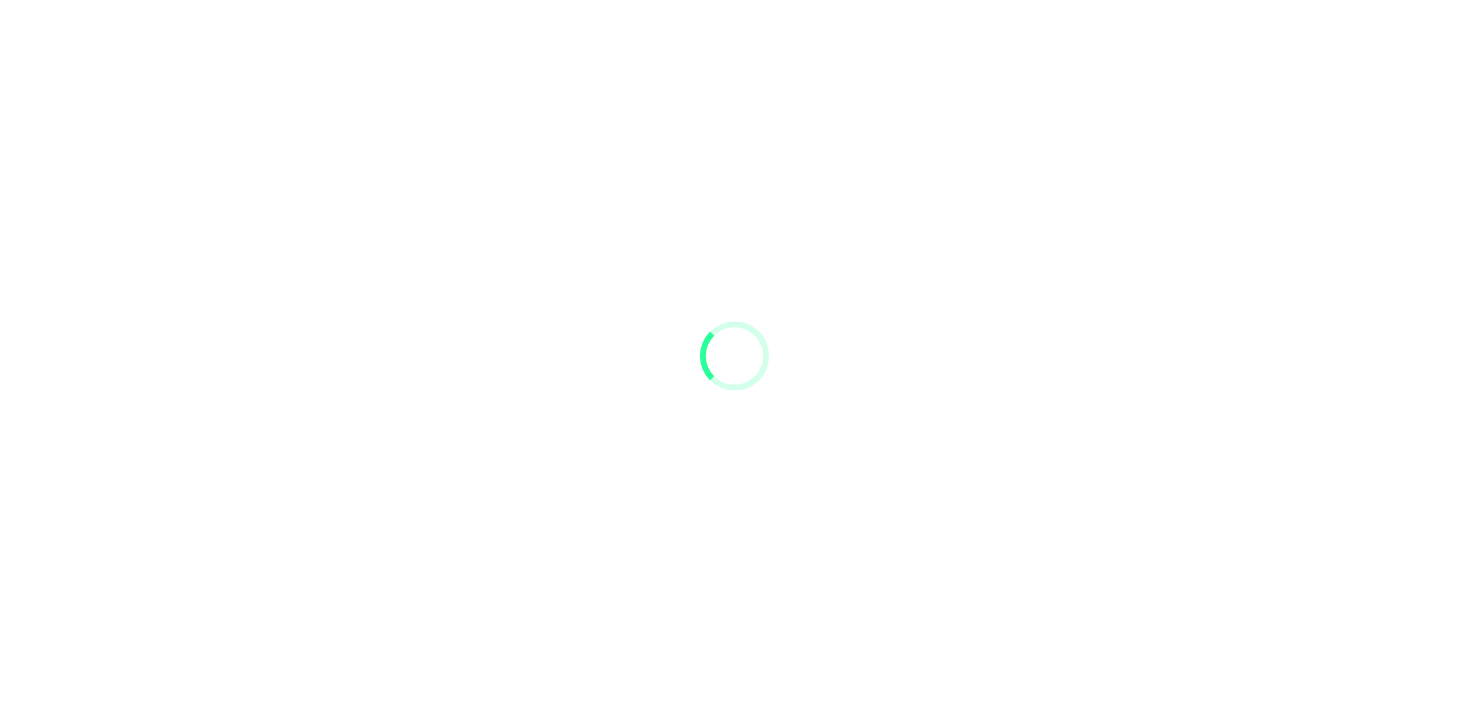 scroll, scrollTop: 0, scrollLeft: 0, axis: both 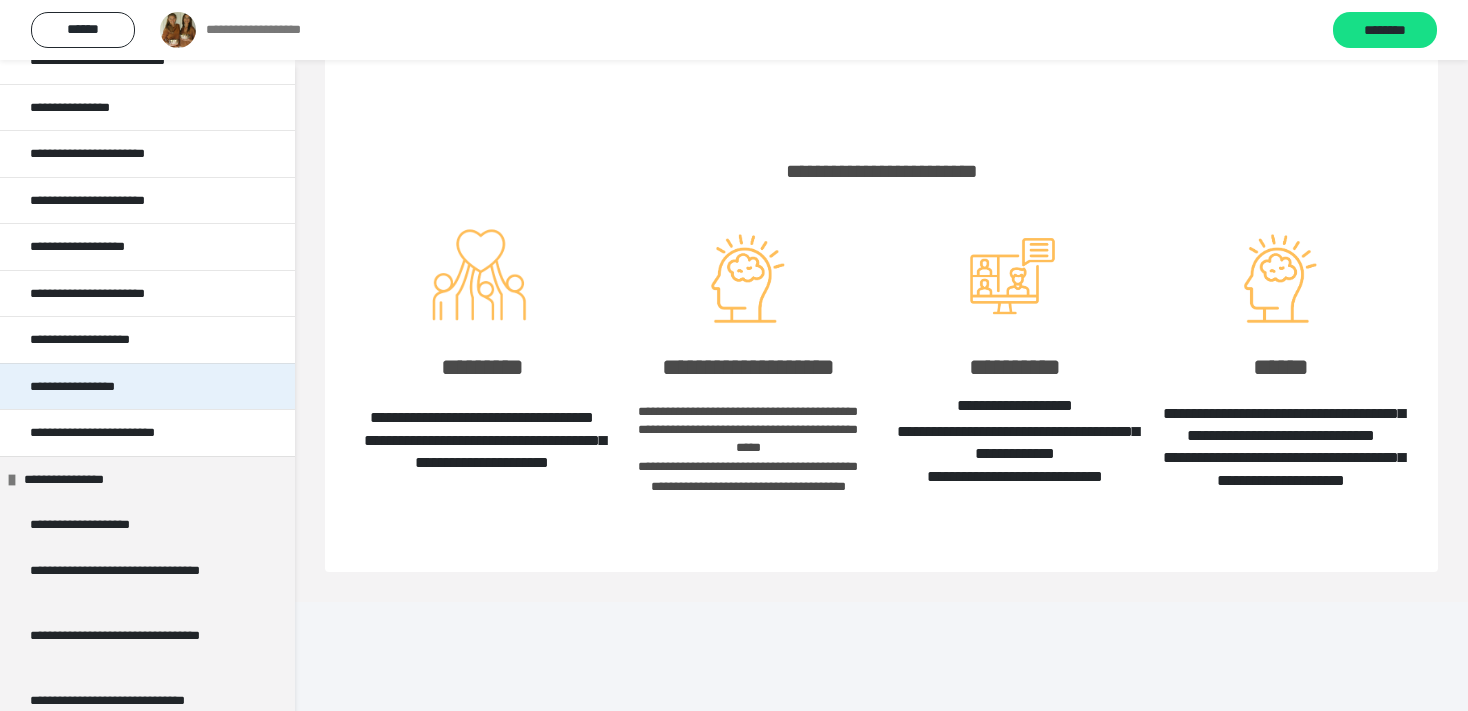 click on "**********" at bounding box center [88, 387] 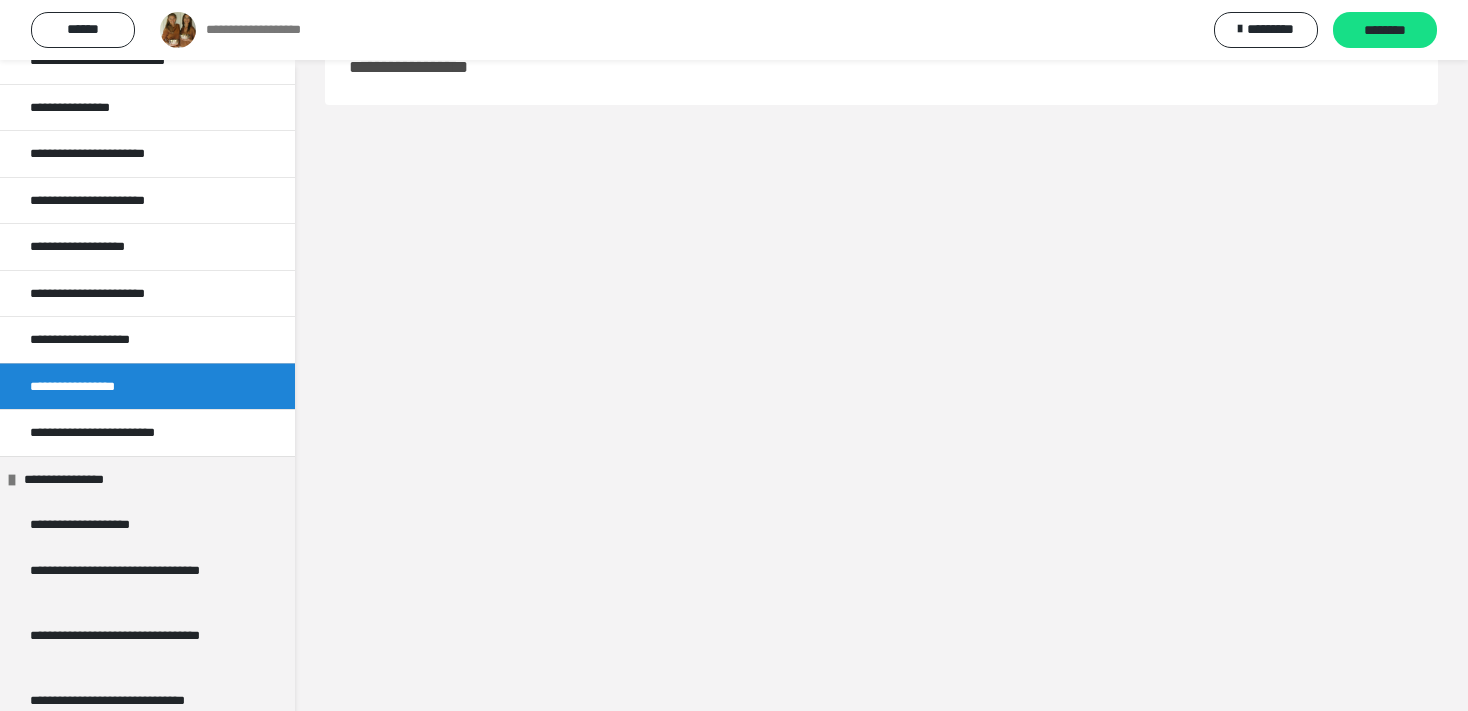 scroll, scrollTop: 0, scrollLeft: 0, axis: both 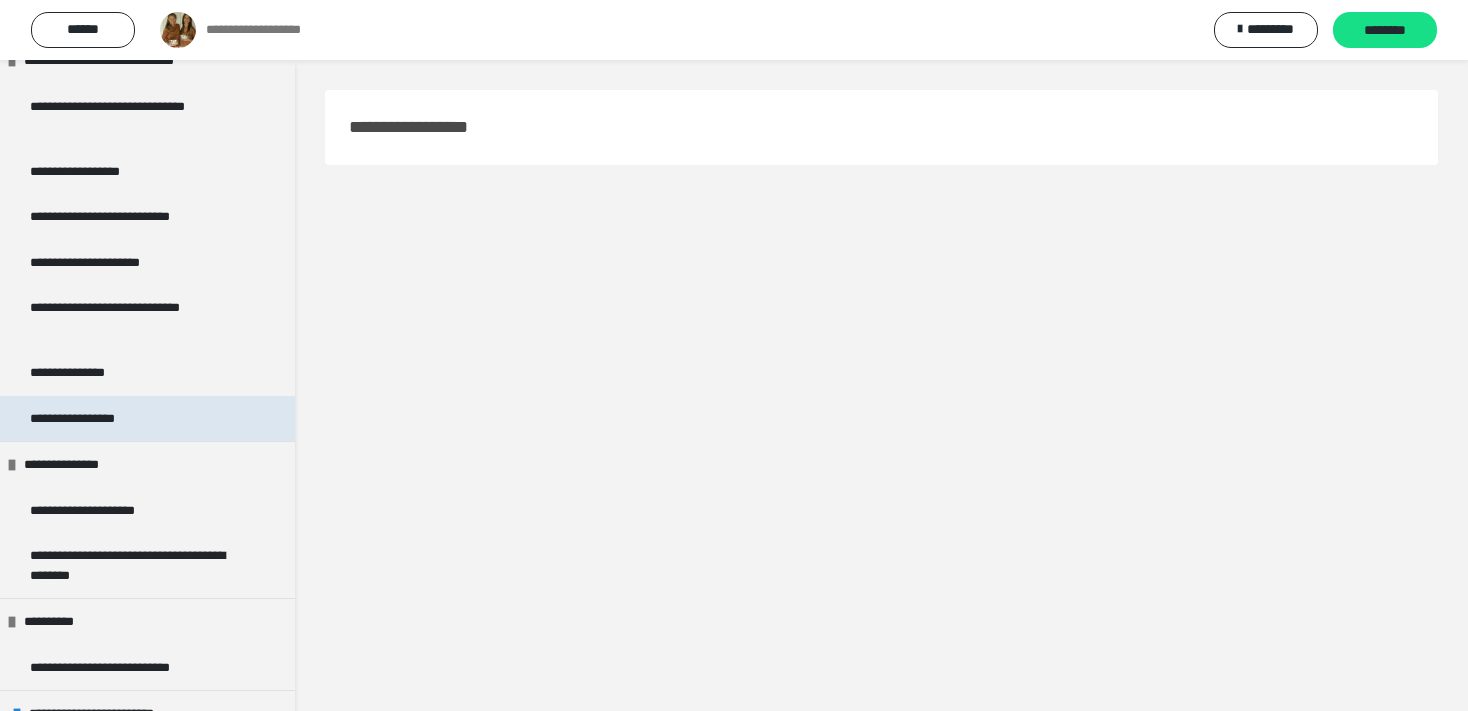 click on "**********" at bounding box center [92, 419] 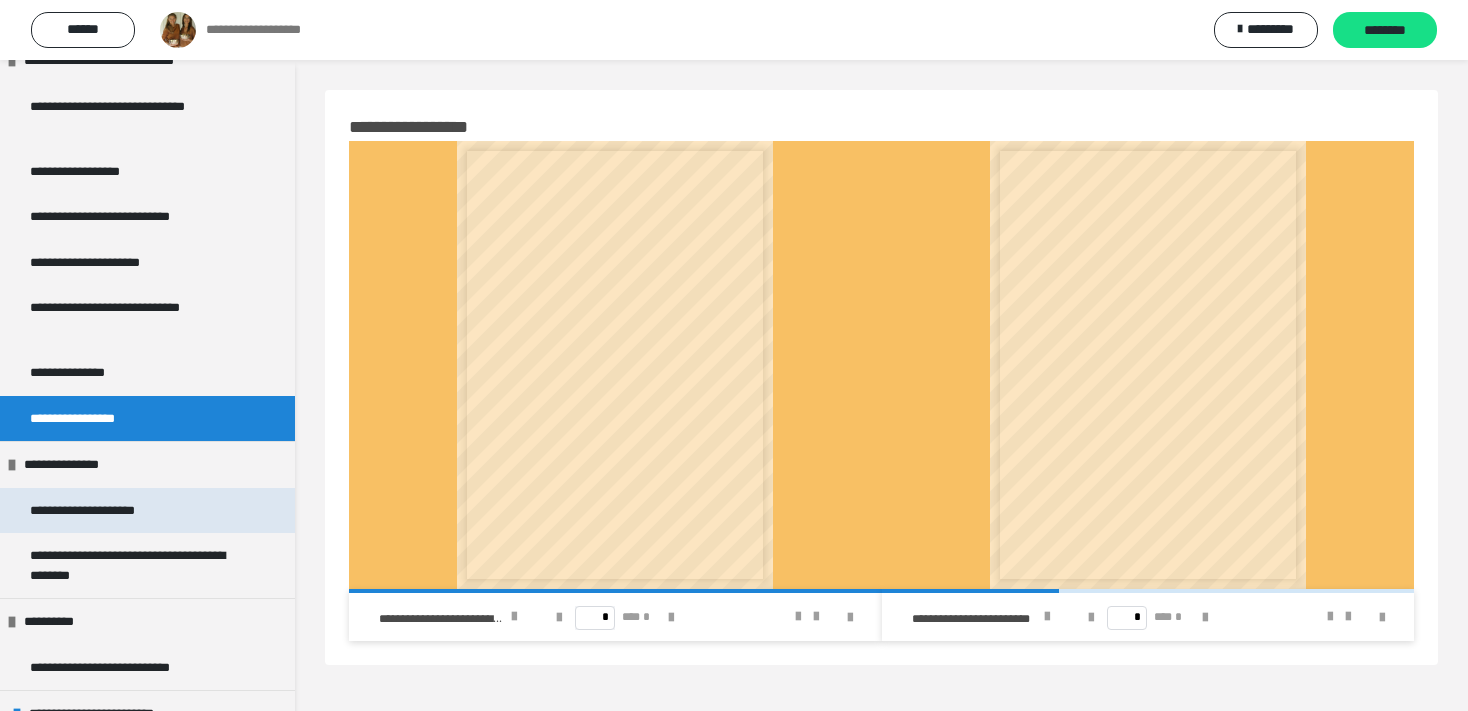click on "**********" at bounding box center (109, 511) 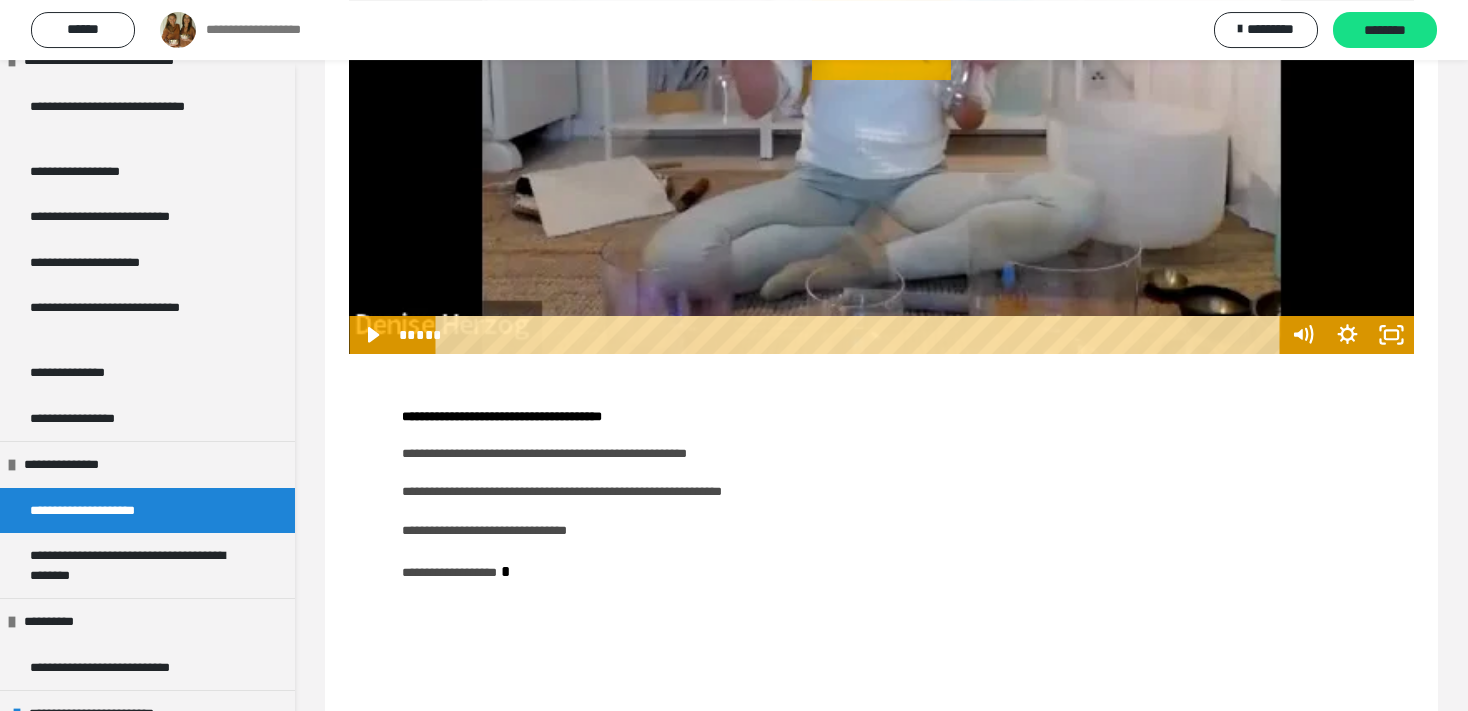 scroll, scrollTop: 844, scrollLeft: 0, axis: vertical 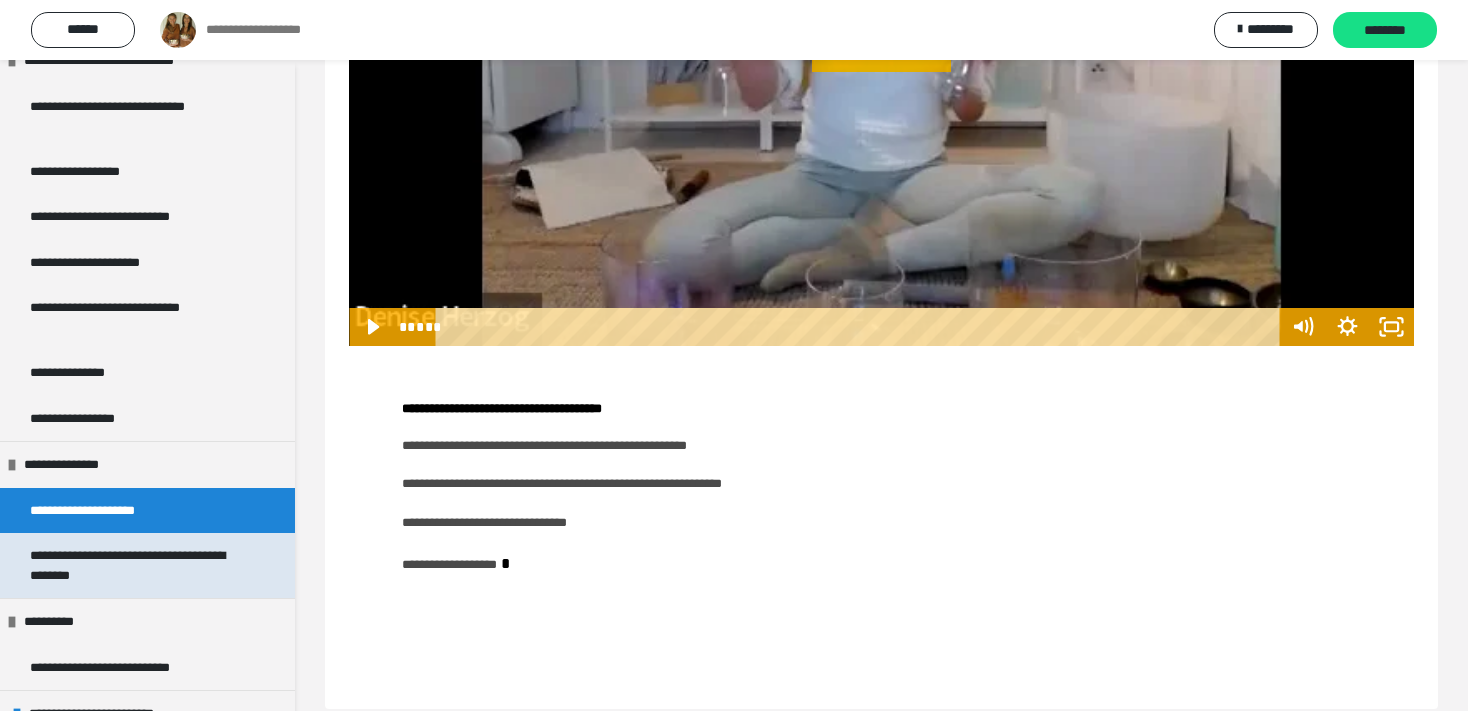 click on "**********" at bounding box center [131, 565] 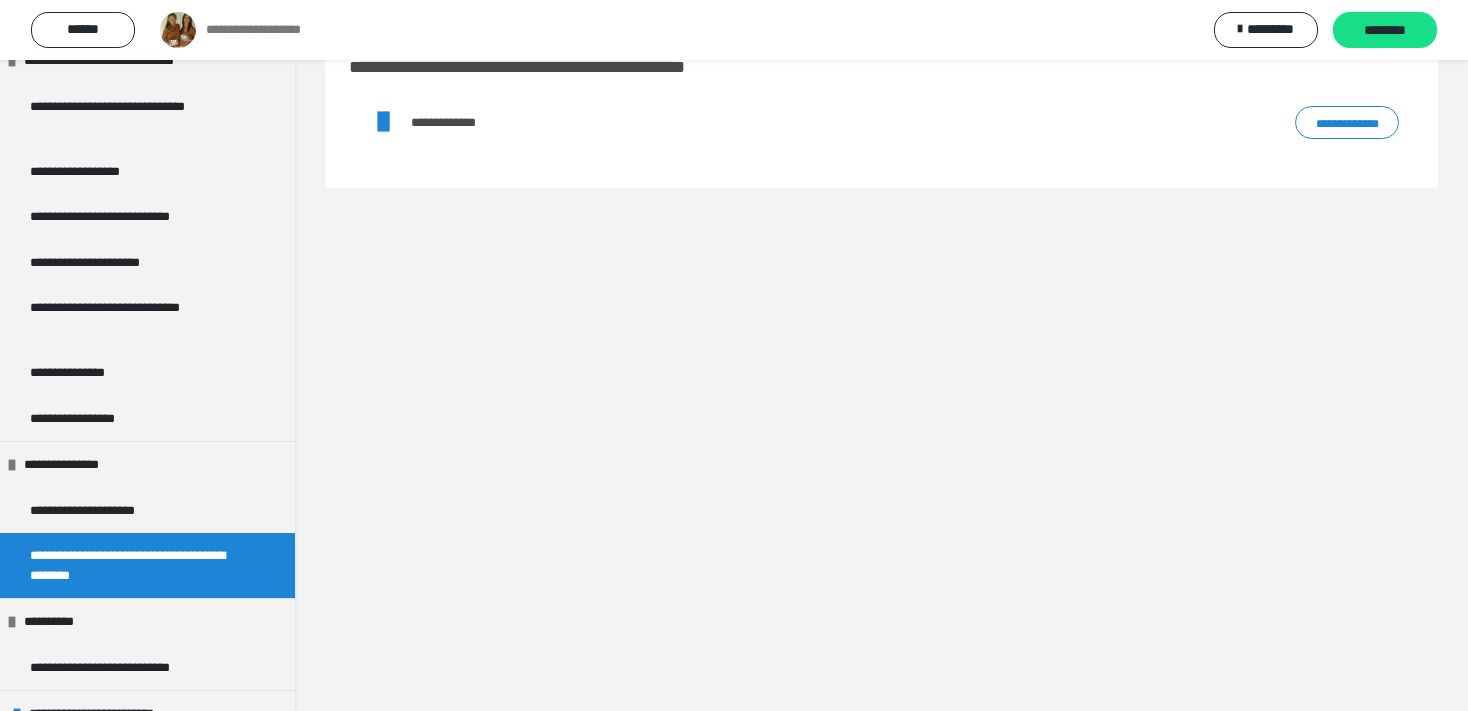 scroll, scrollTop: 60, scrollLeft: 0, axis: vertical 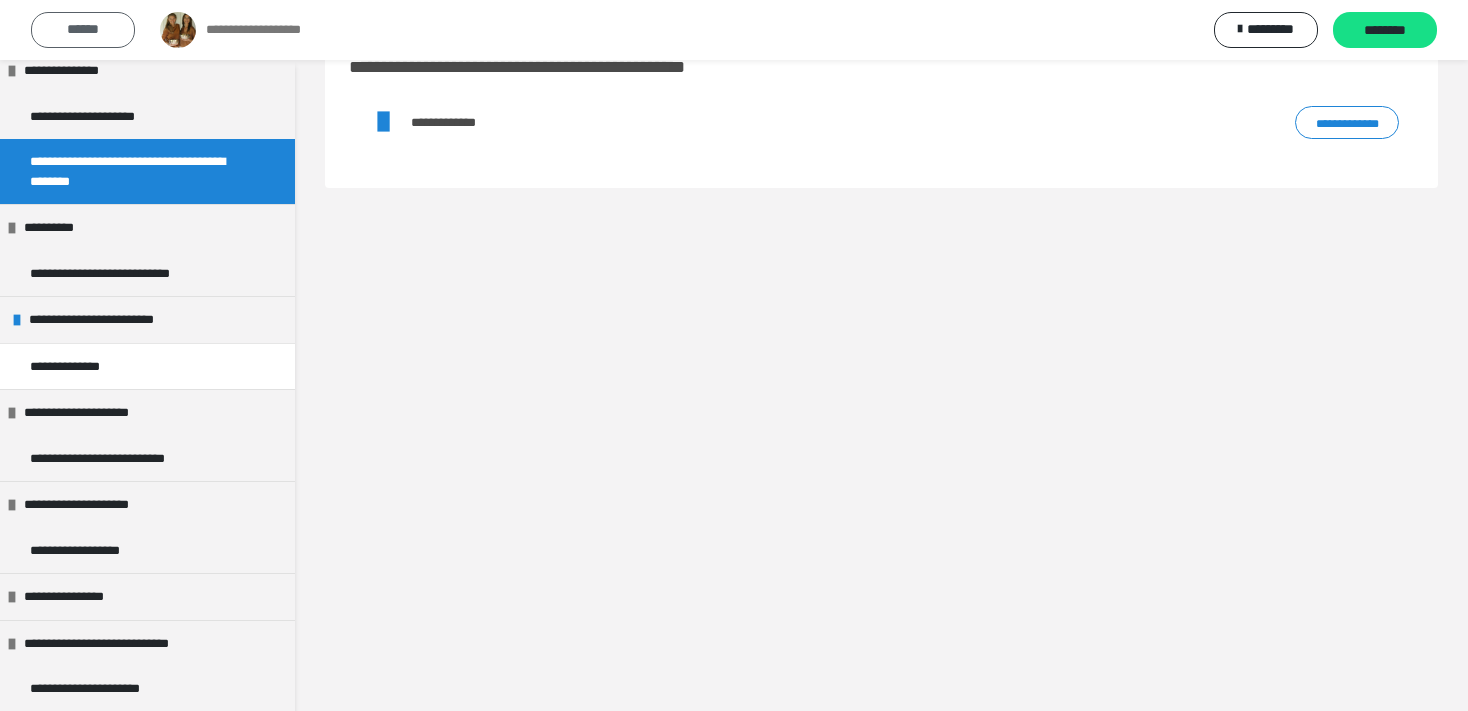 click on "******" at bounding box center (83, 29) 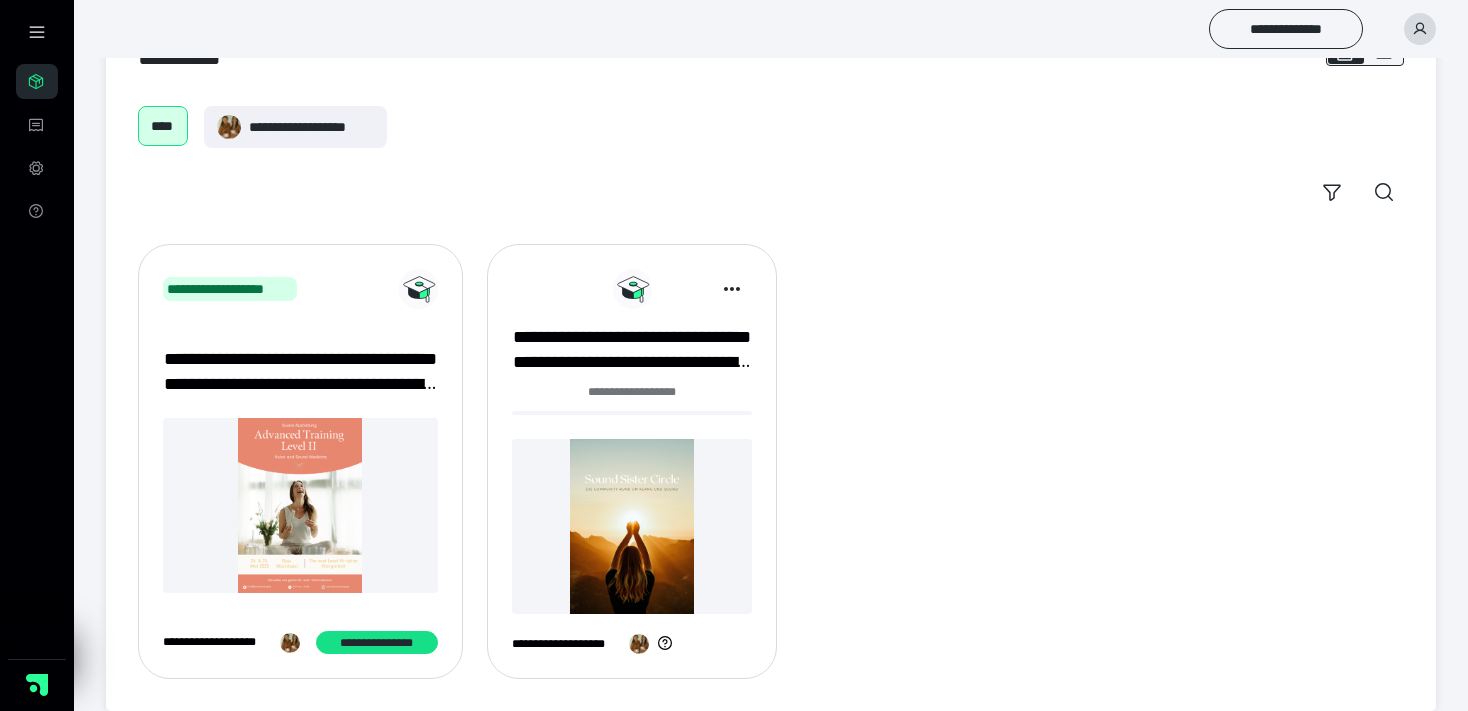 scroll, scrollTop: 95, scrollLeft: 0, axis: vertical 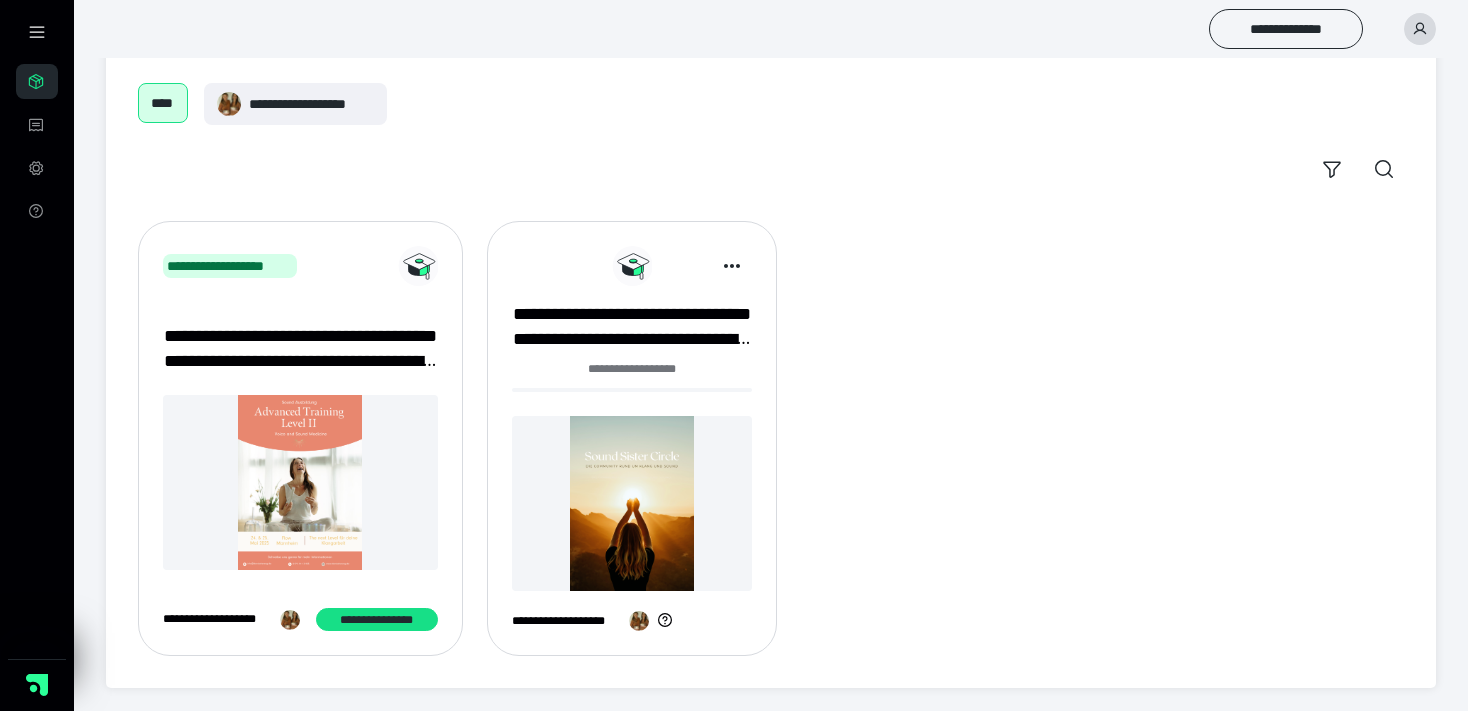 click on "**********" at bounding box center [300, 349] 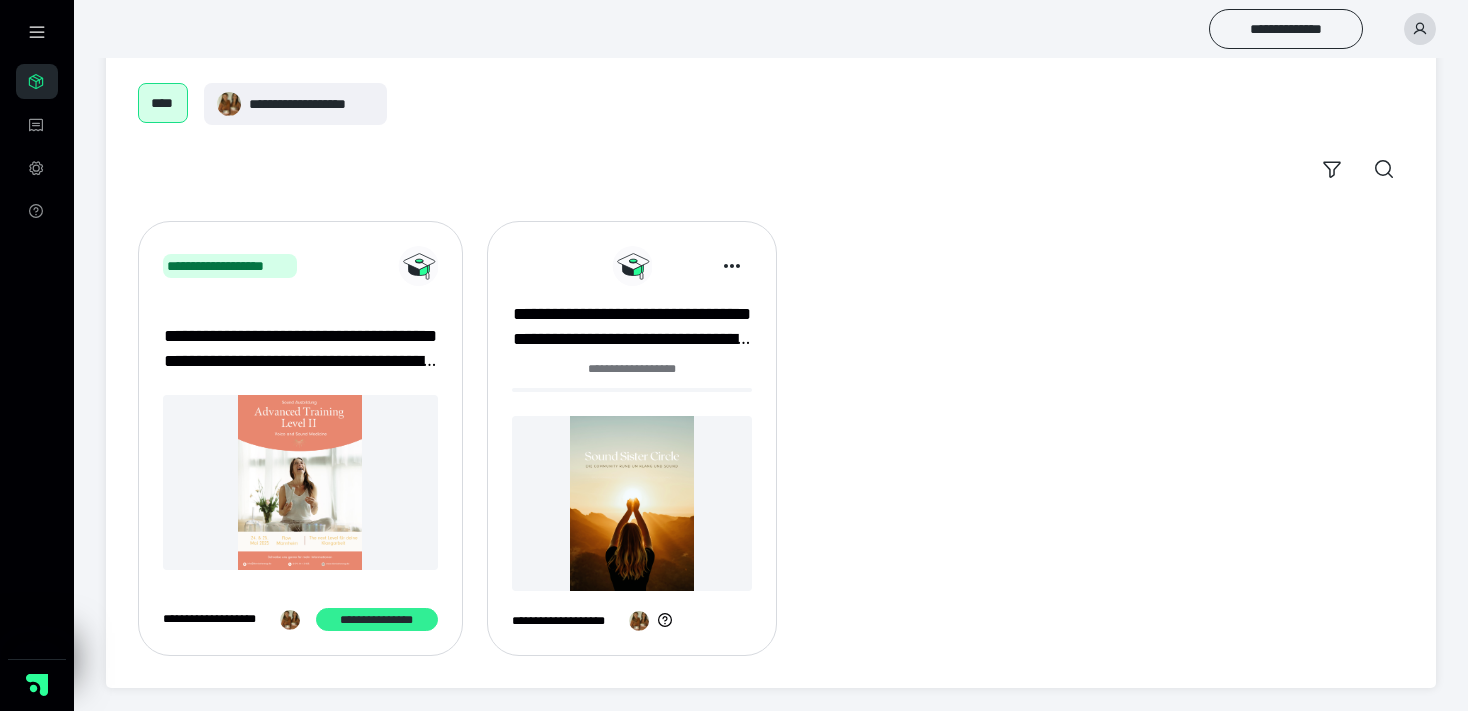 click on "**********" at bounding box center [376, 620] 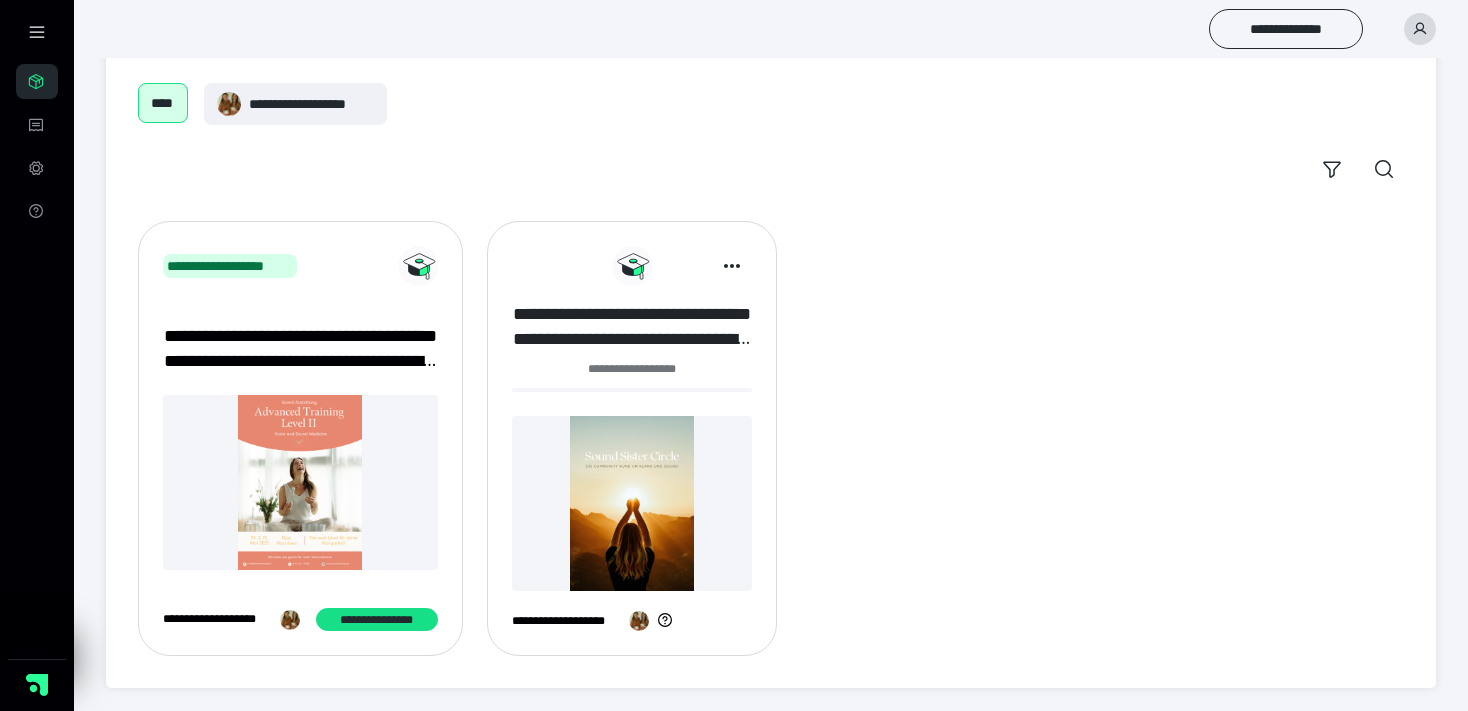 click on "**********" at bounding box center (632, 327) 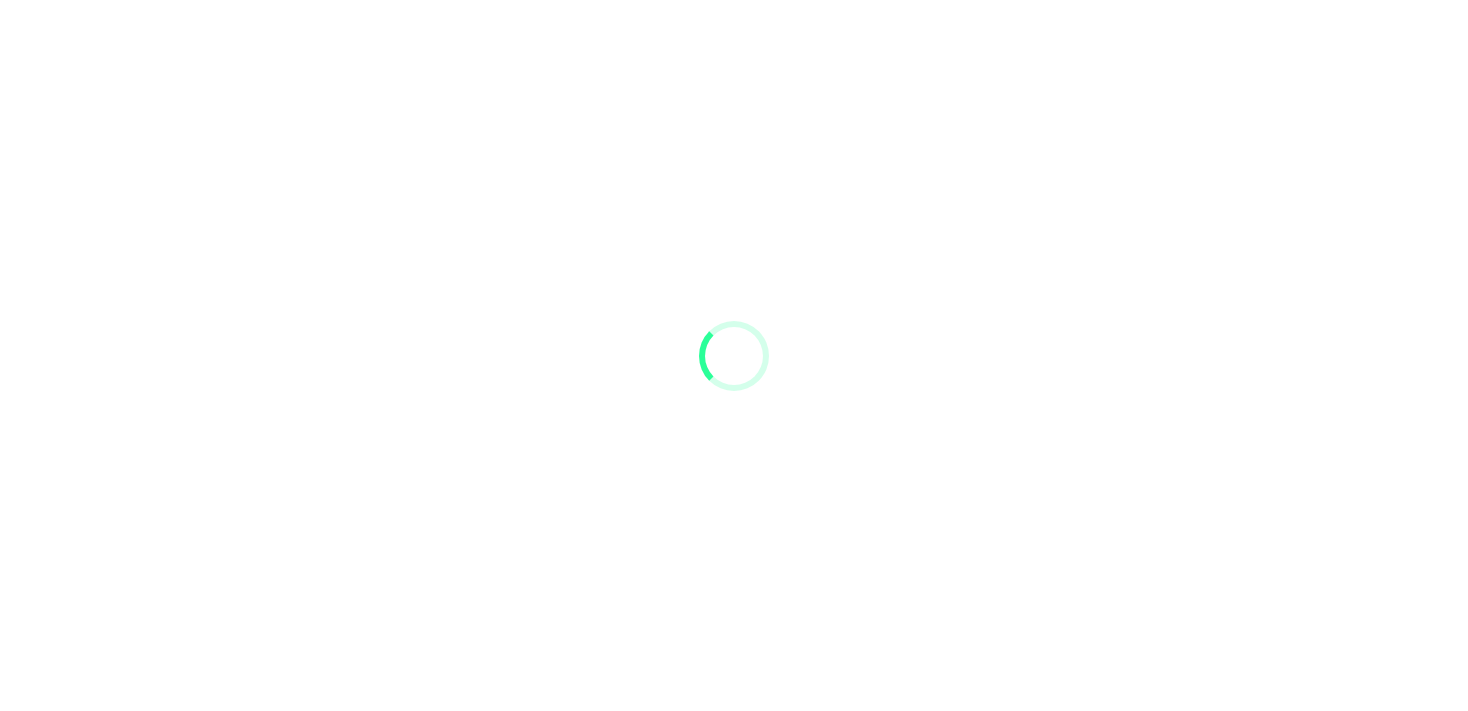 scroll, scrollTop: 0, scrollLeft: 0, axis: both 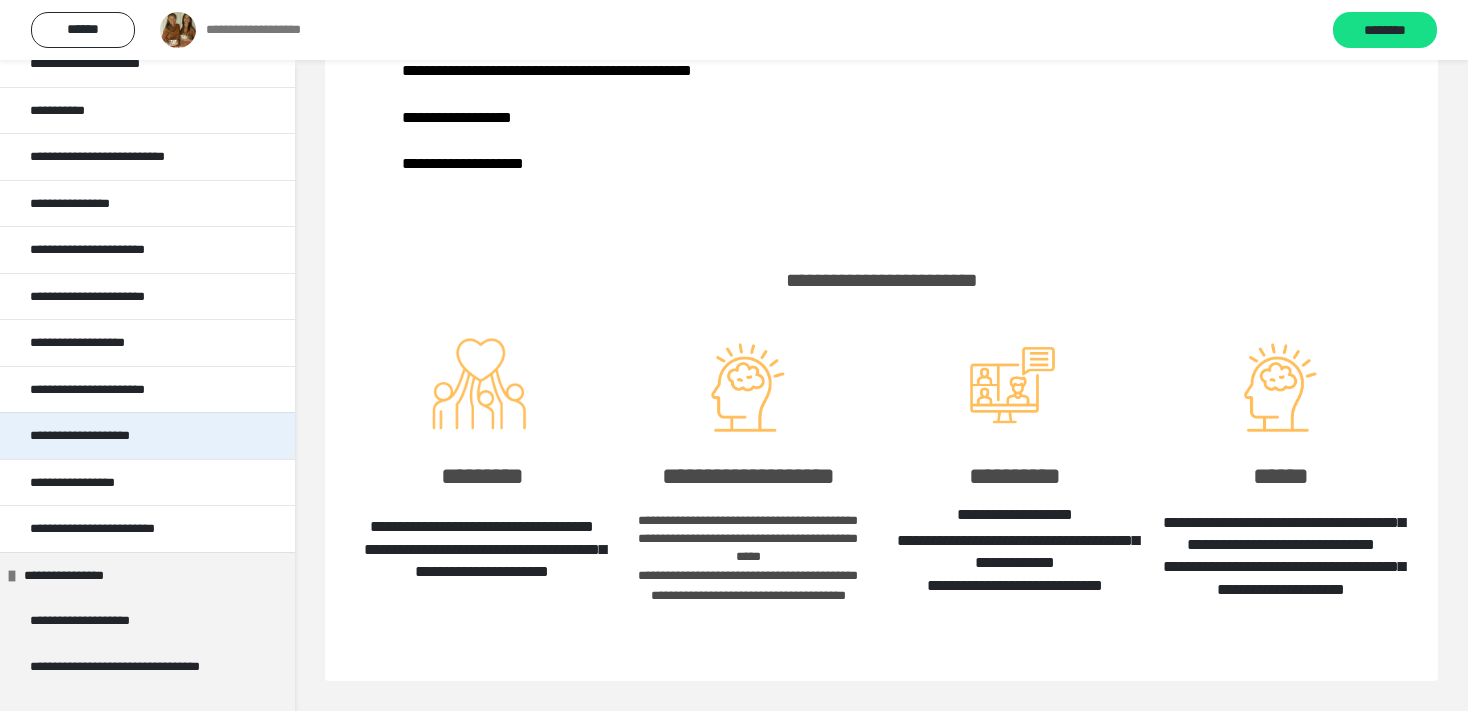 click on "**********" at bounding box center (107, 436) 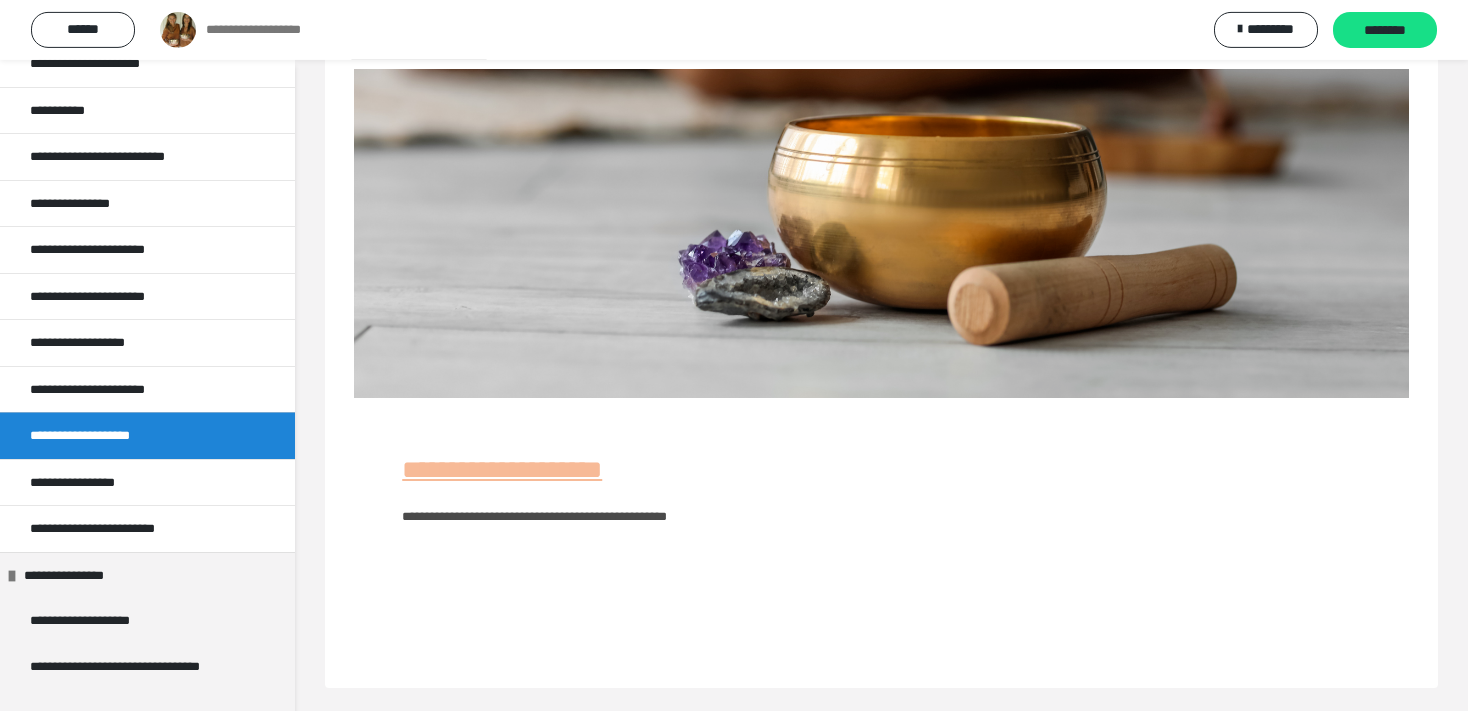 scroll, scrollTop: 78, scrollLeft: 0, axis: vertical 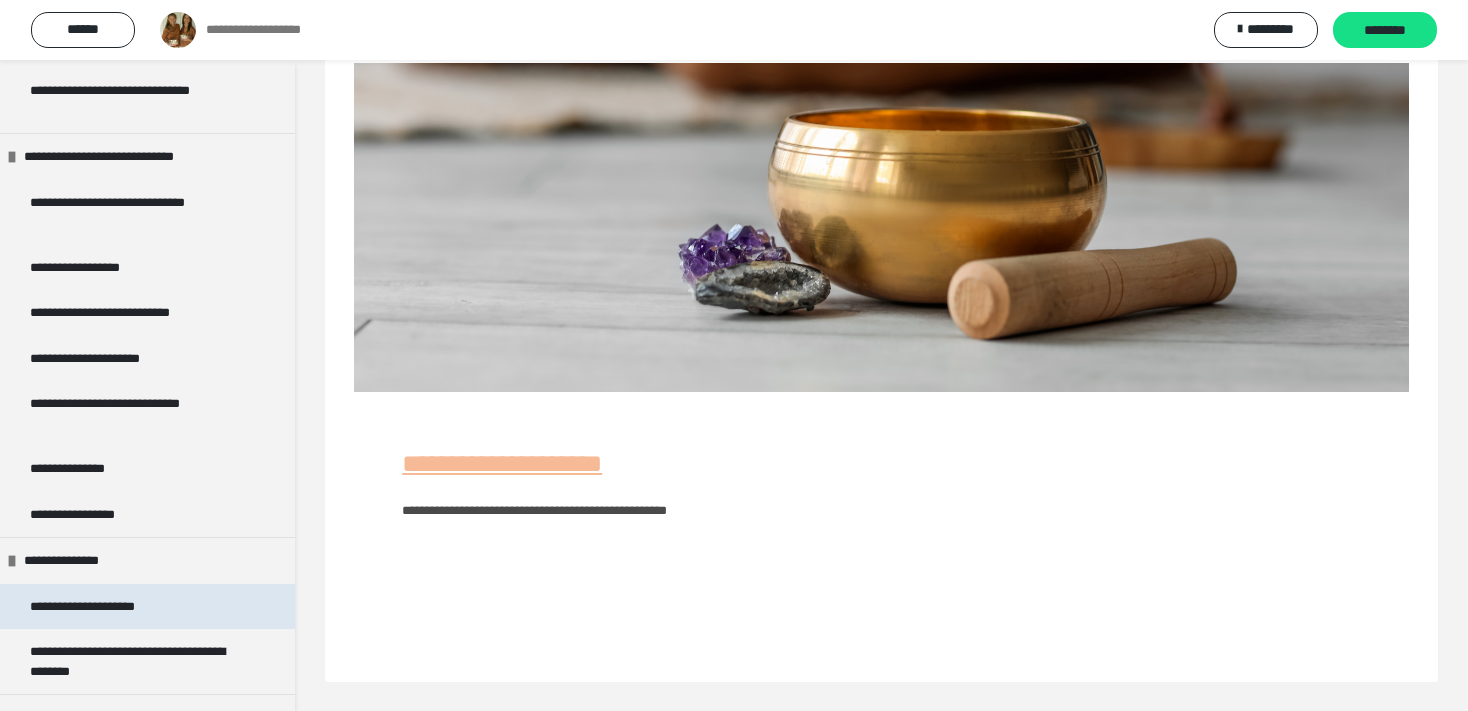 click on "**********" at bounding box center (109, 607) 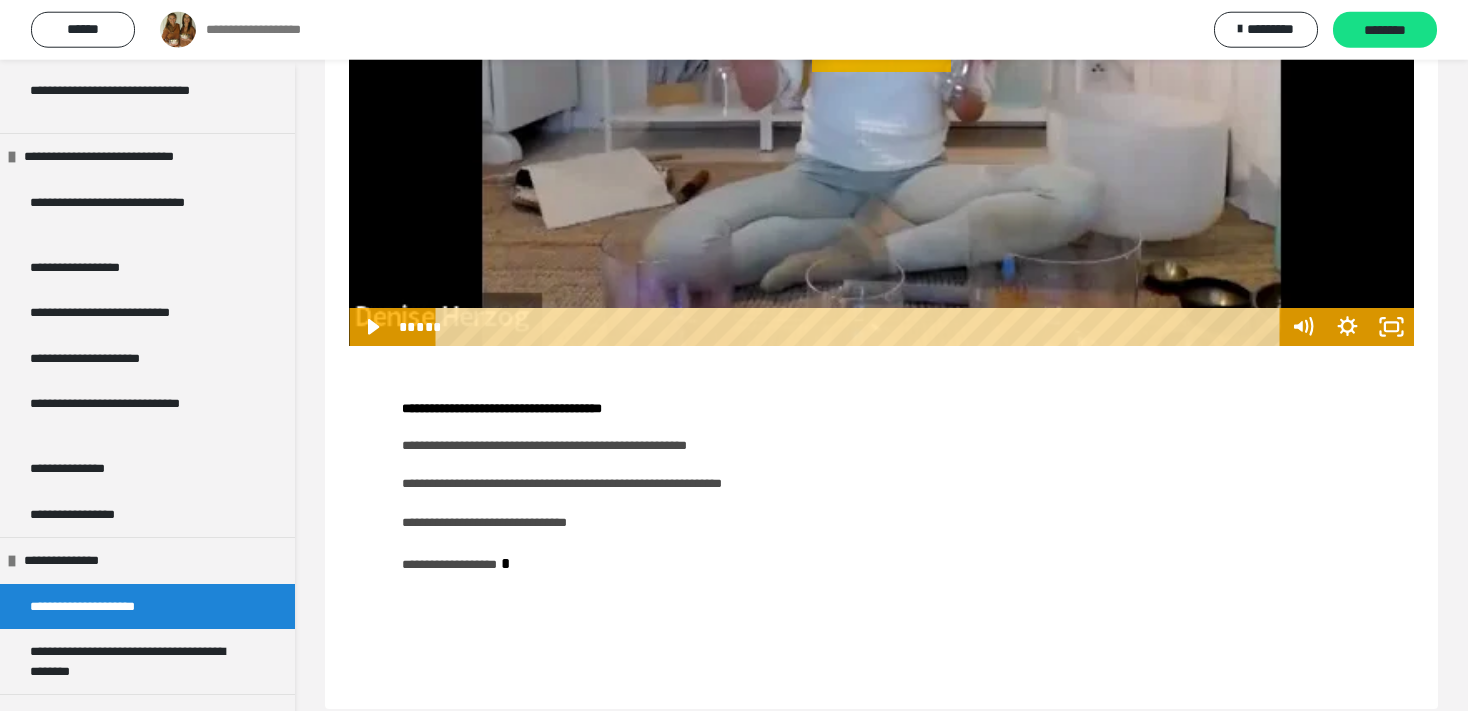 scroll, scrollTop: 871, scrollLeft: 0, axis: vertical 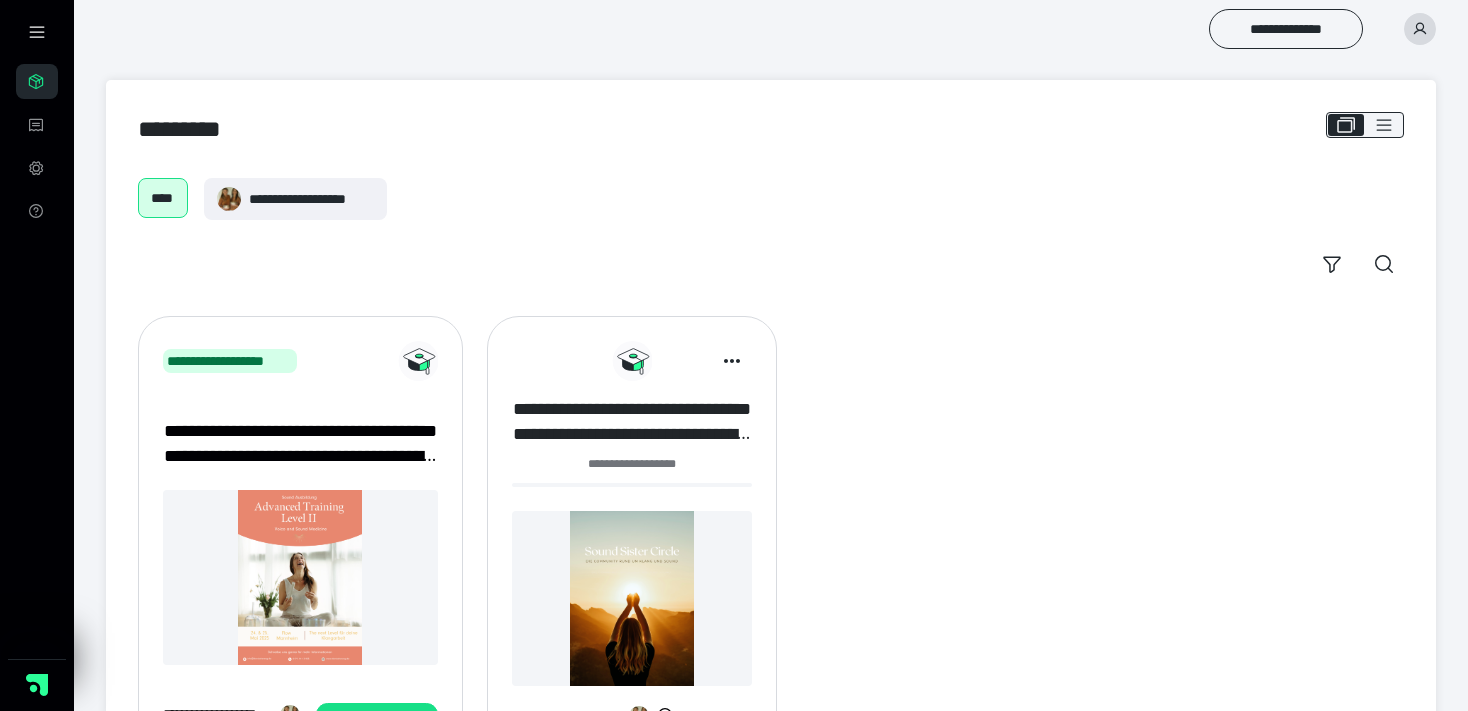 click on "**********" at bounding box center (632, 422) 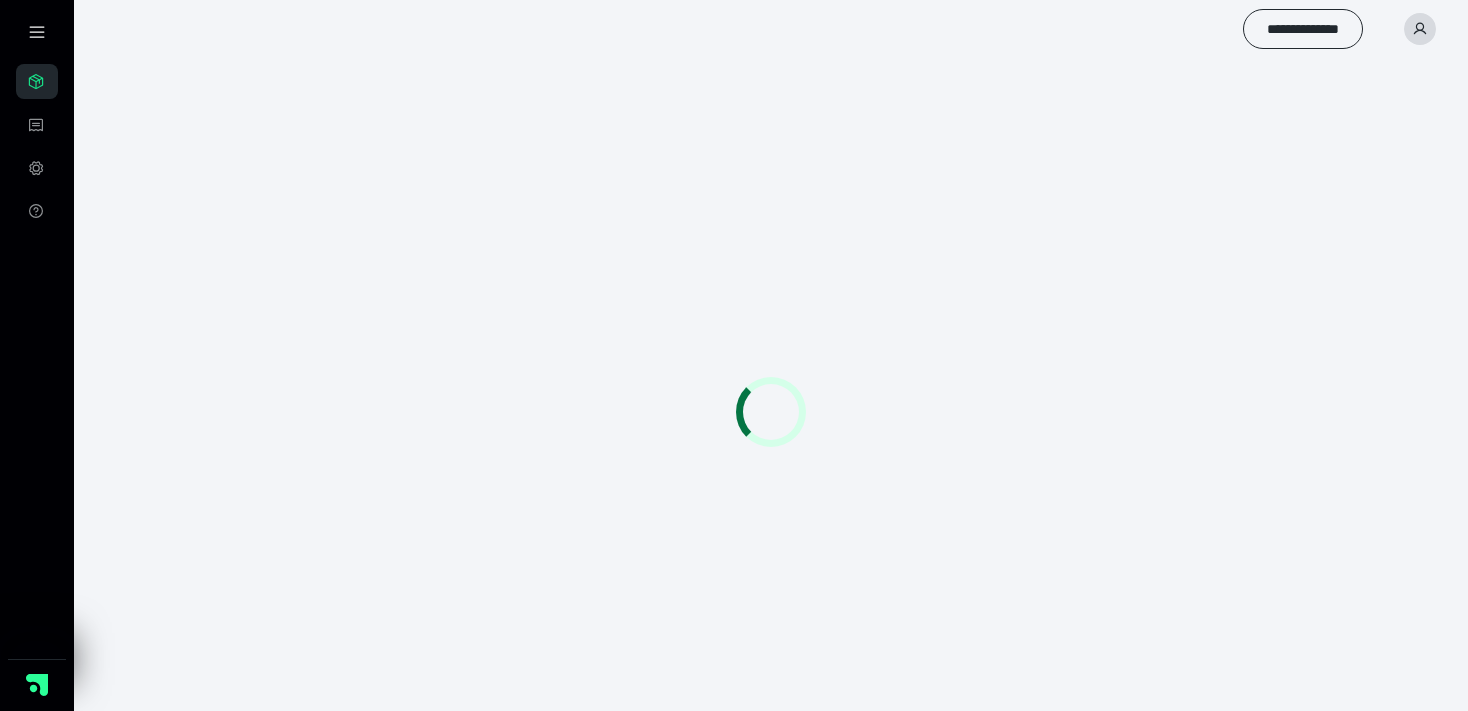 scroll, scrollTop: 0, scrollLeft: 0, axis: both 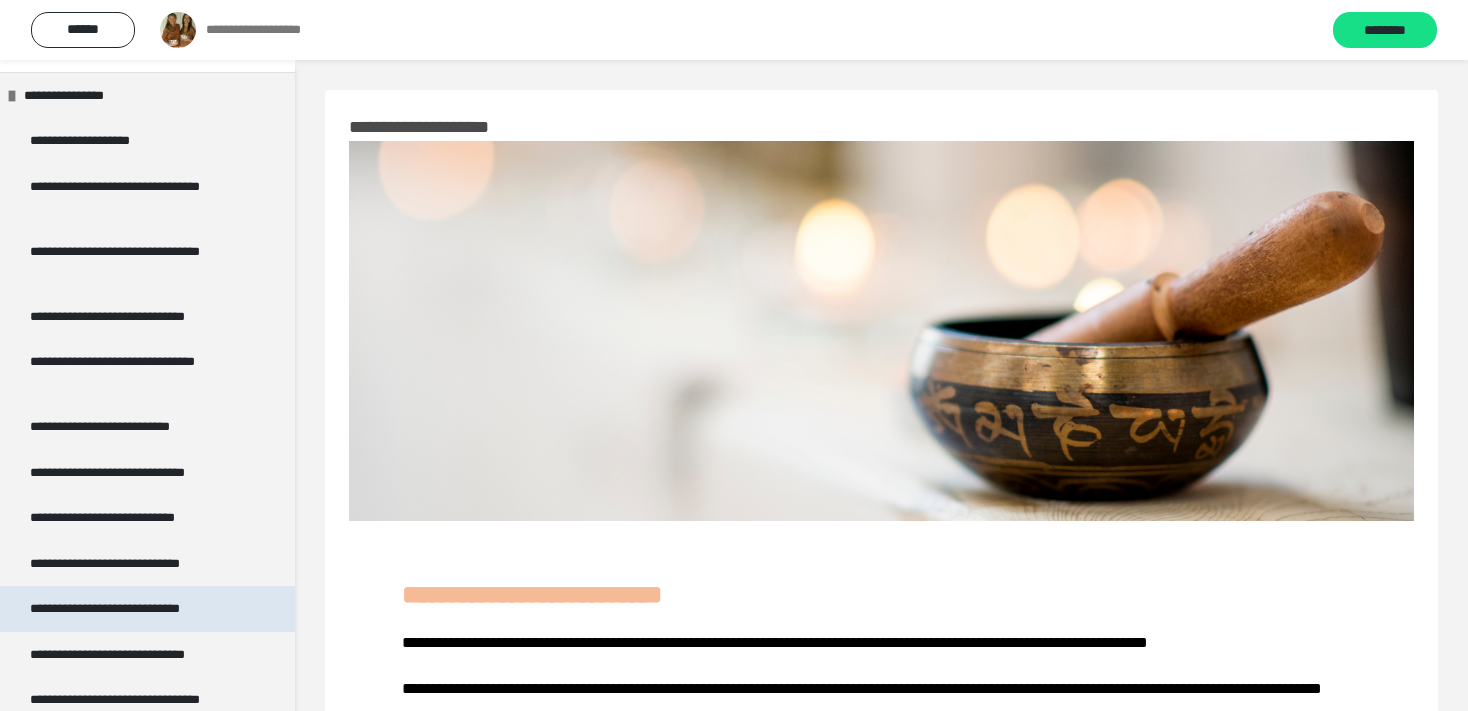click on "**********" at bounding box center [117, 609] 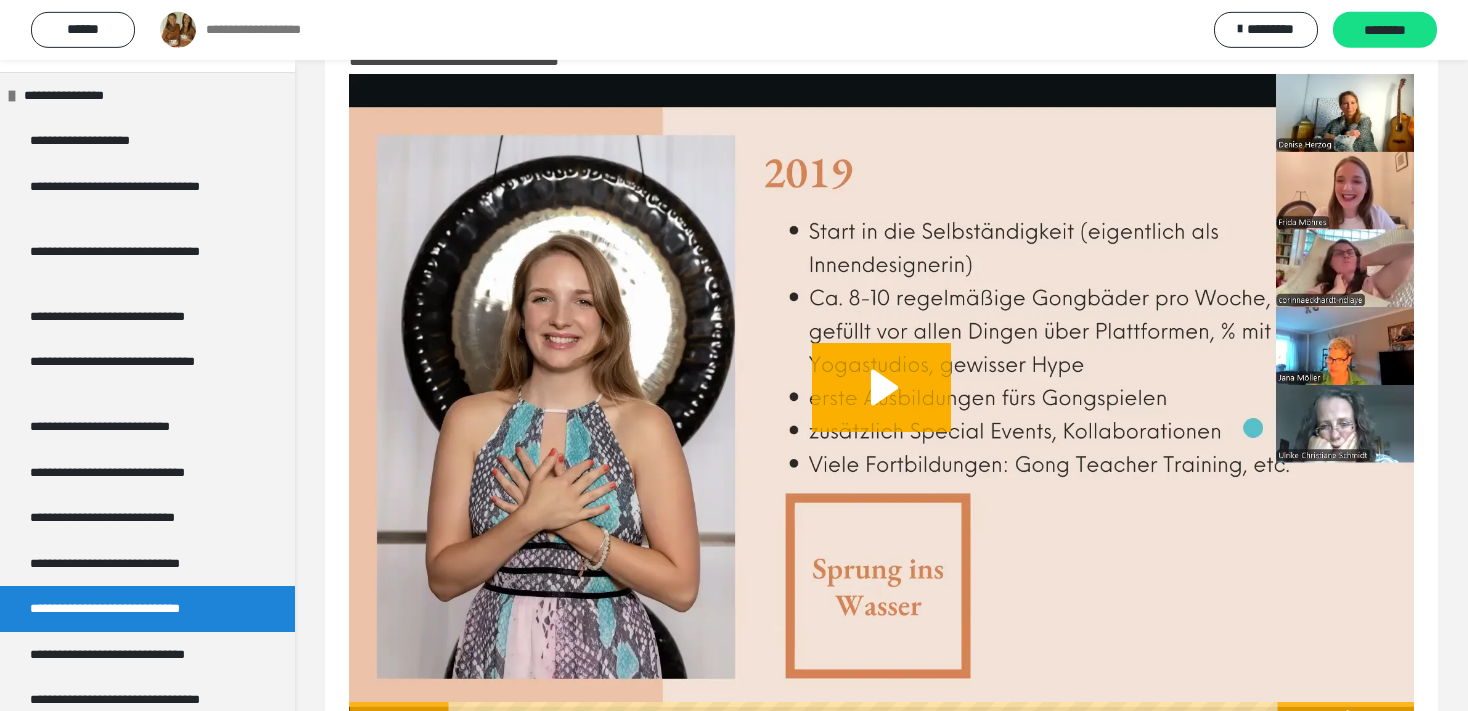 scroll, scrollTop: 0, scrollLeft: 0, axis: both 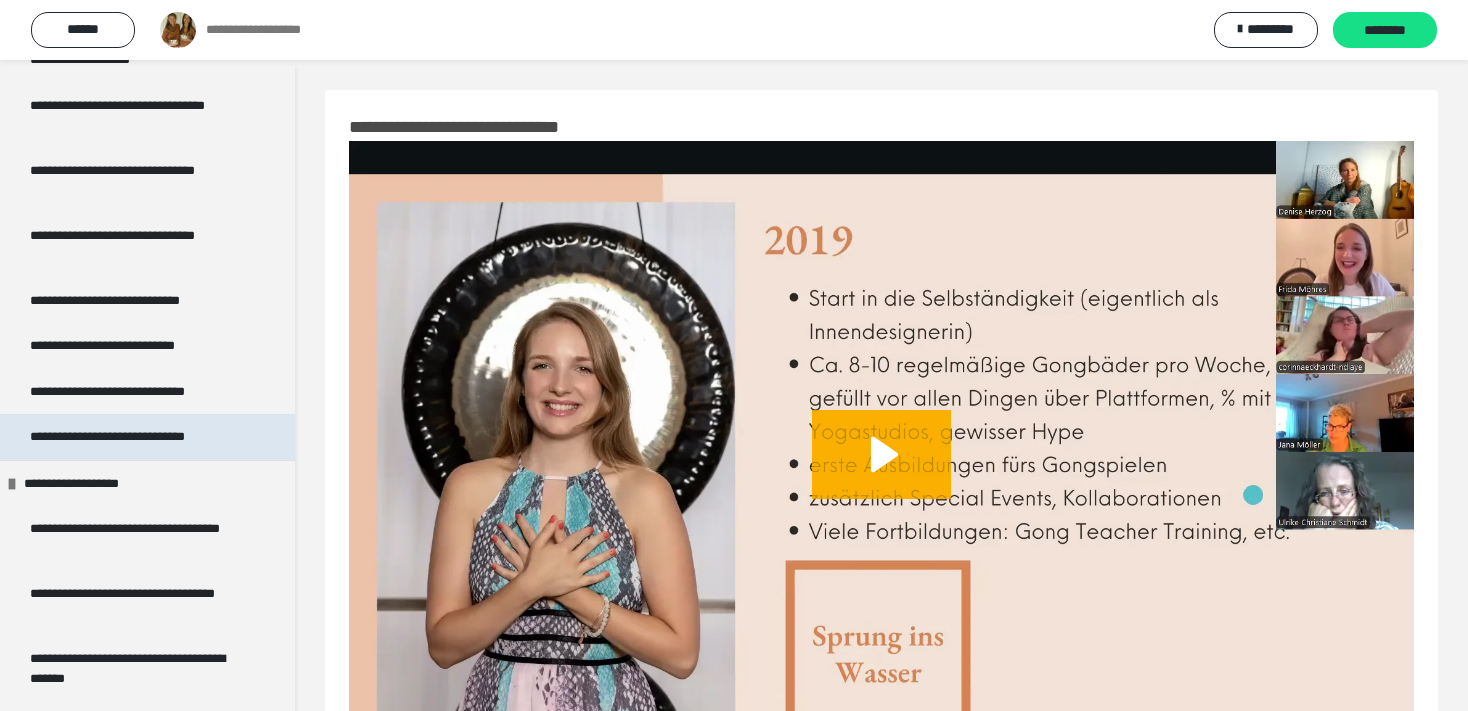 click on "**********" at bounding box center (121, 437) 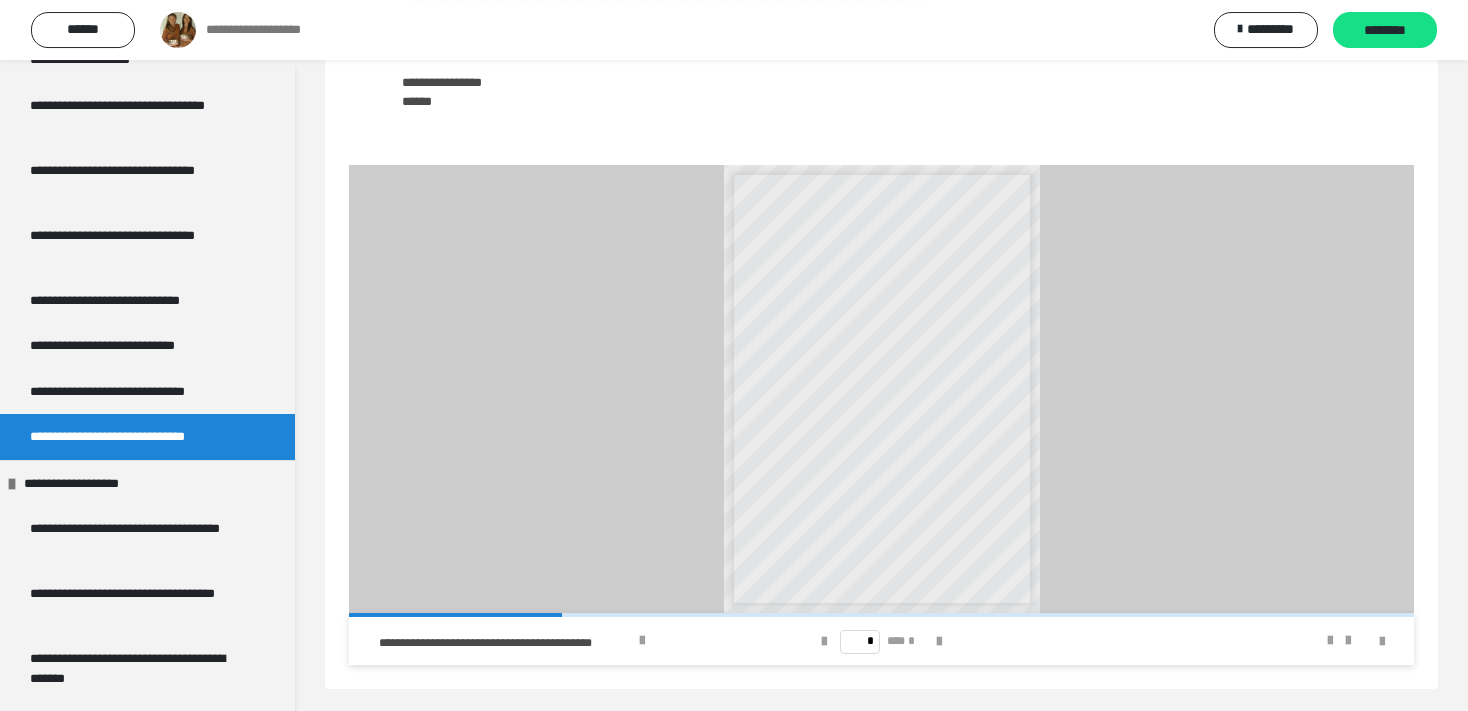 scroll, scrollTop: 932, scrollLeft: 0, axis: vertical 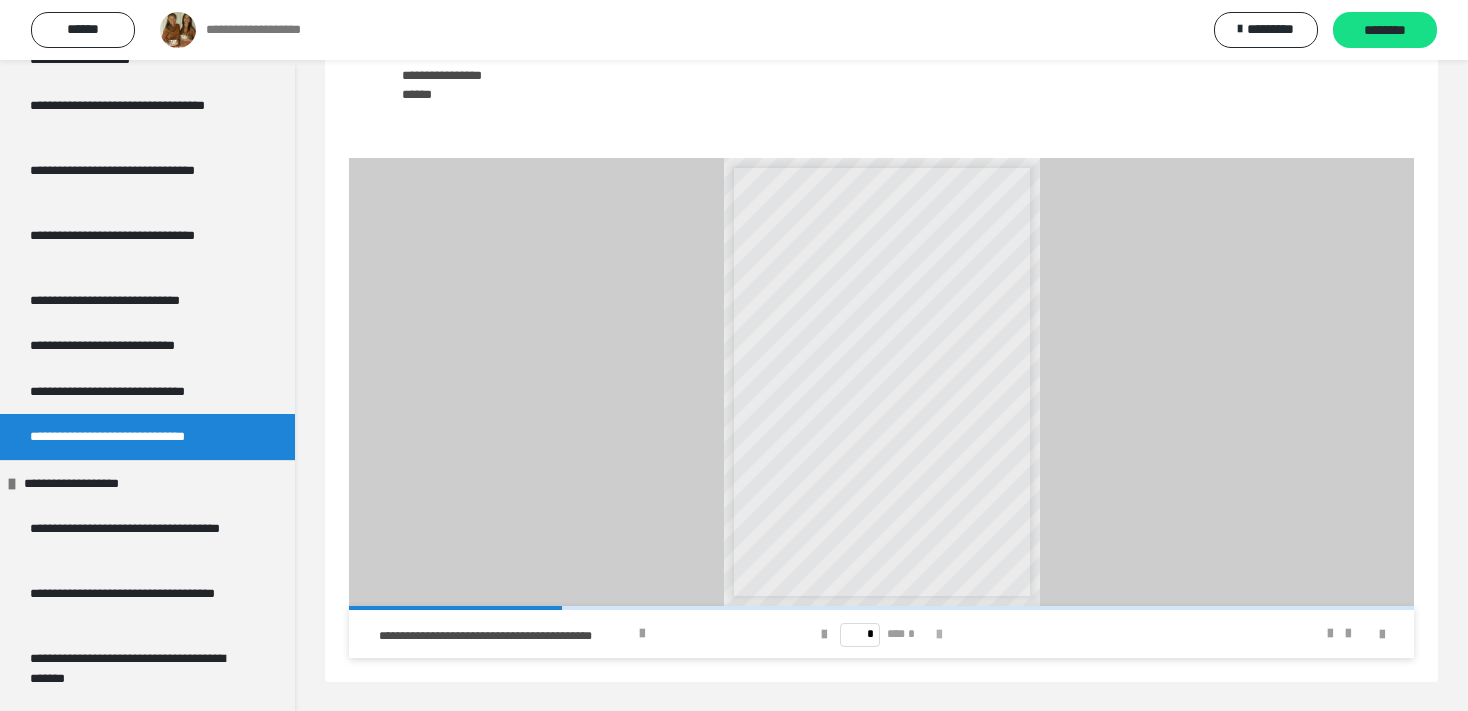 click at bounding box center [939, 635] 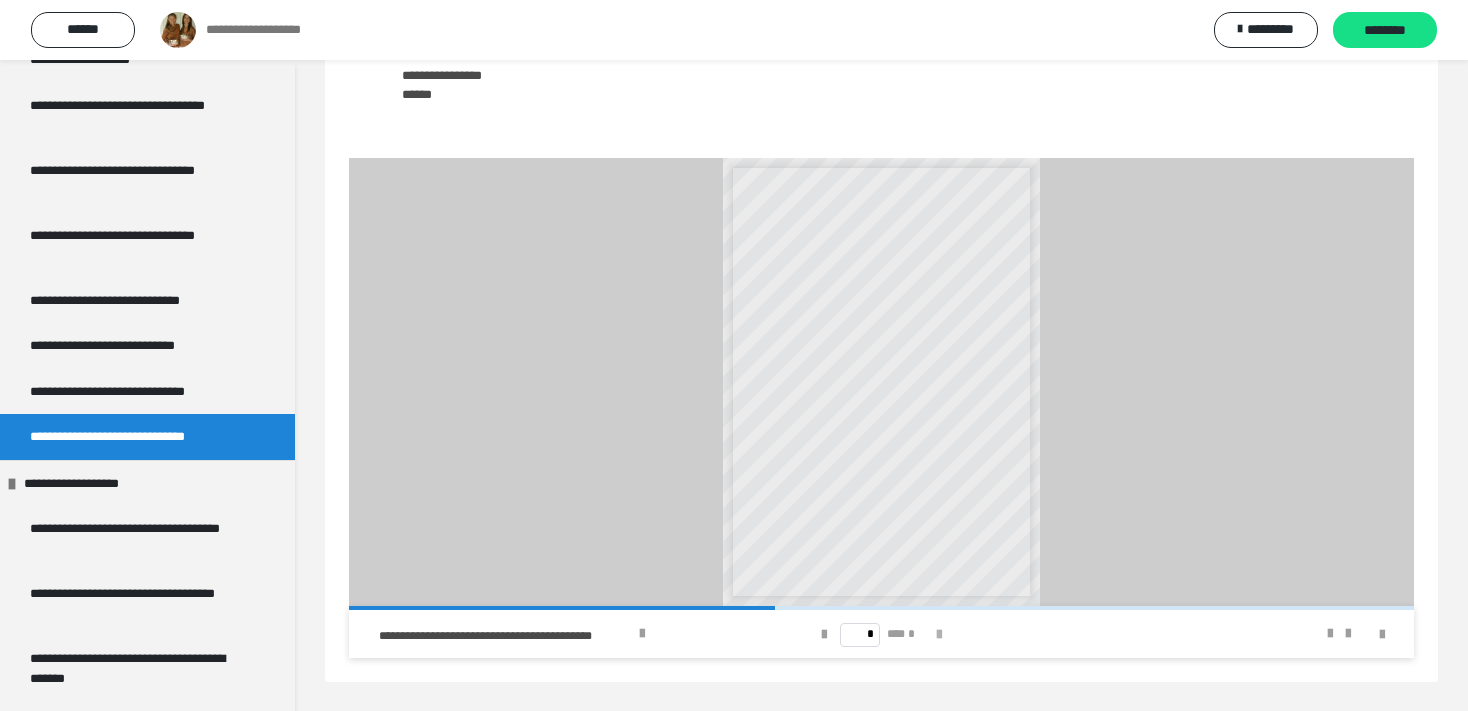 click at bounding box center [939, 635] 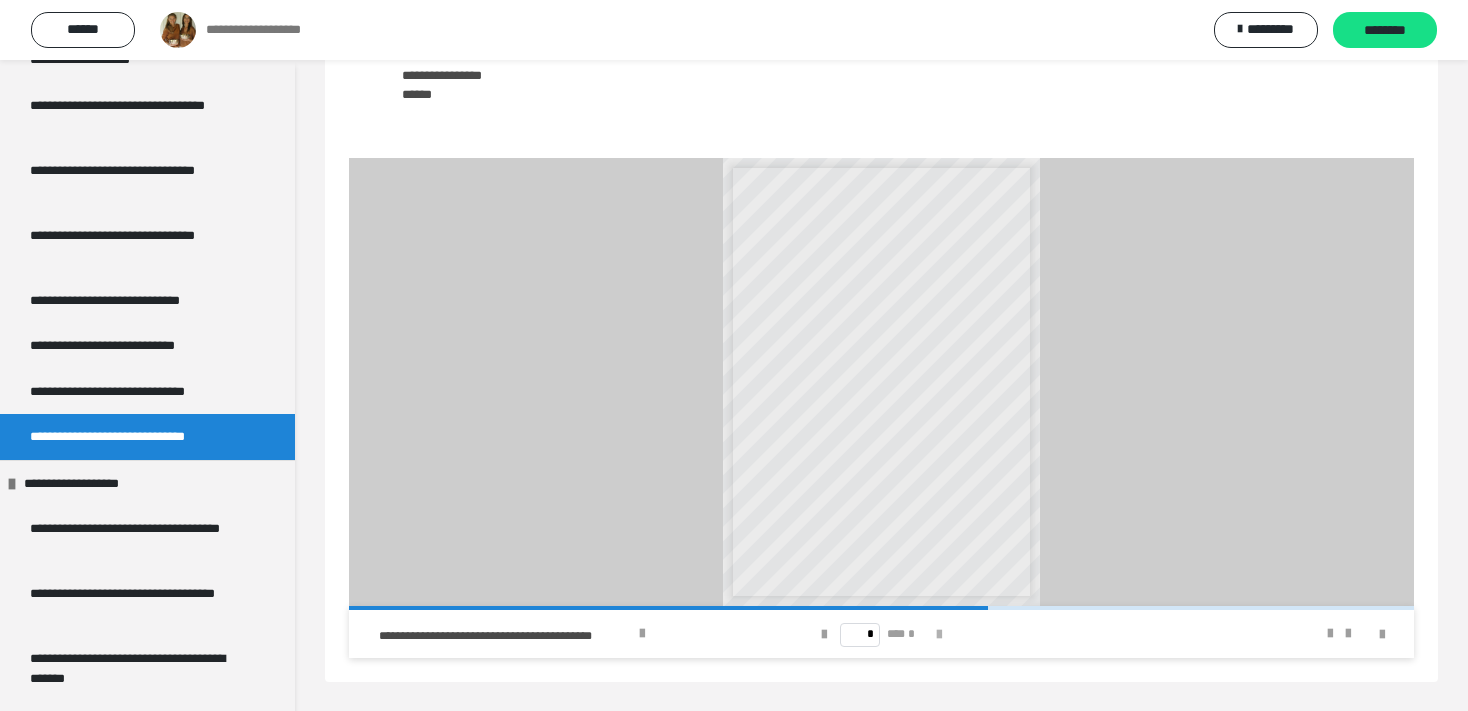 click at bounding box center [939, 635] 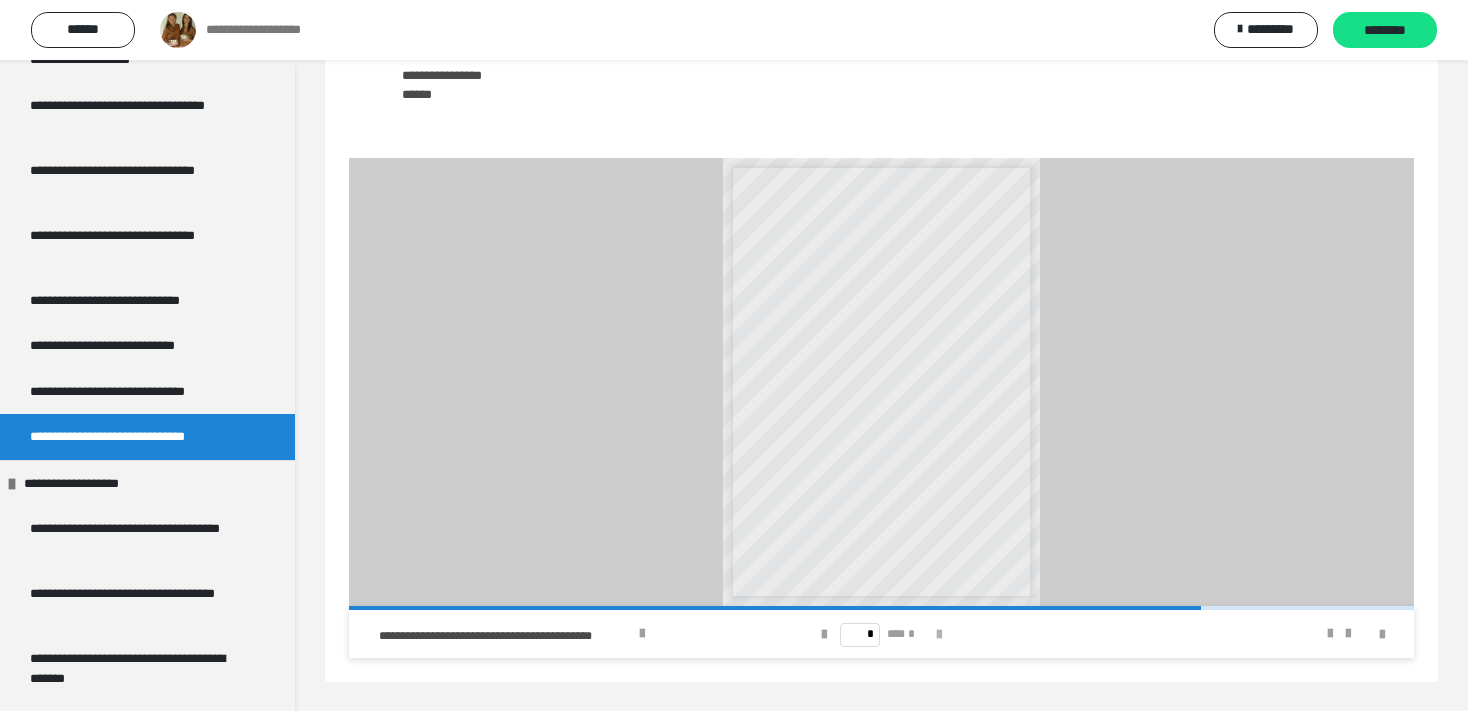 click at bounding box center (939, 635) 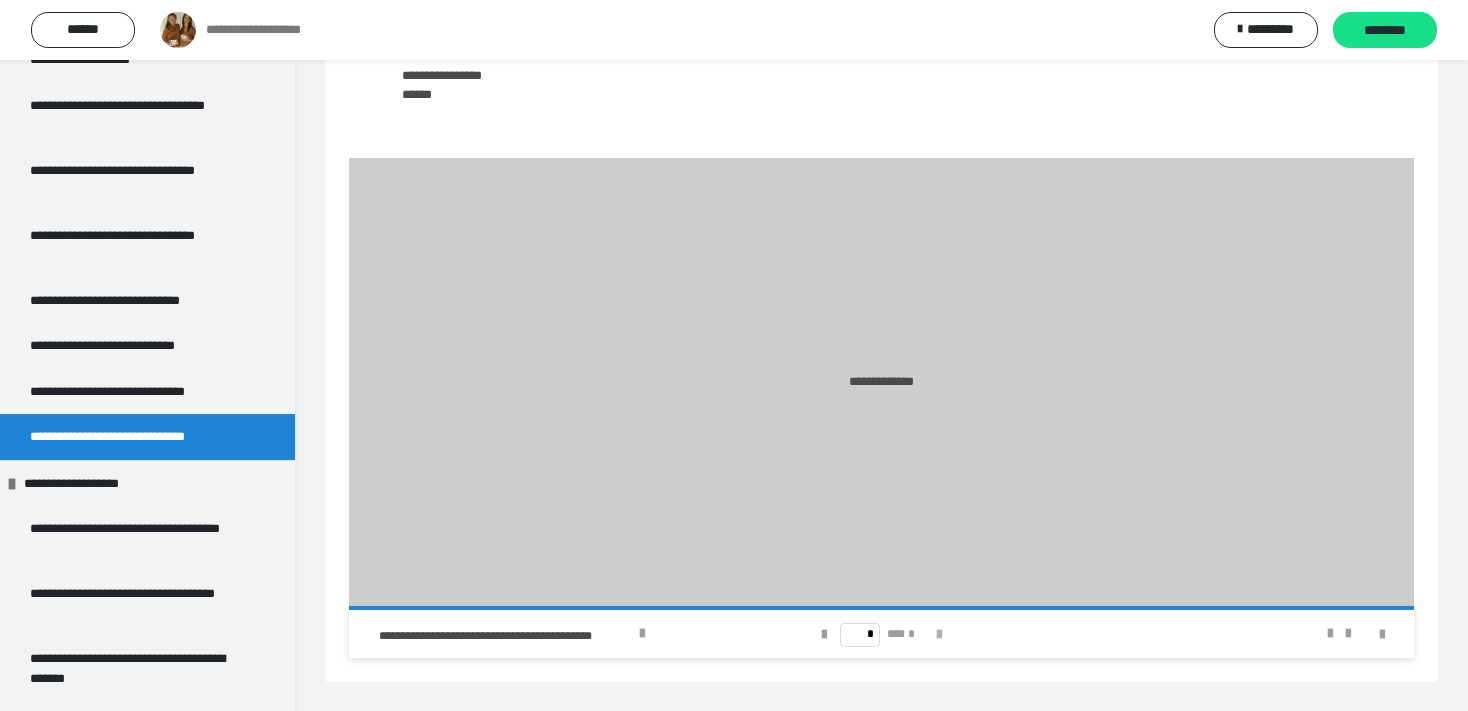 type on "*" 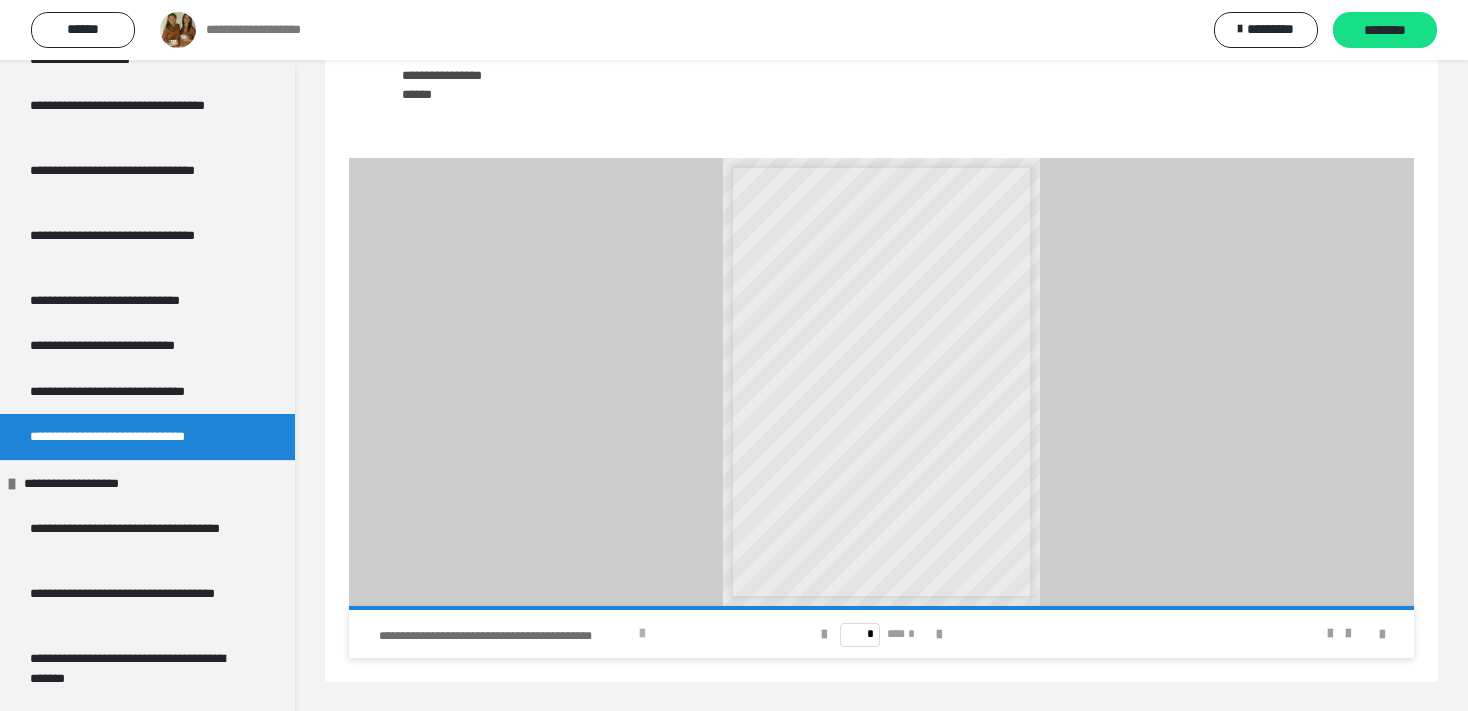 click on "**********" at bounding box center (560, 634) 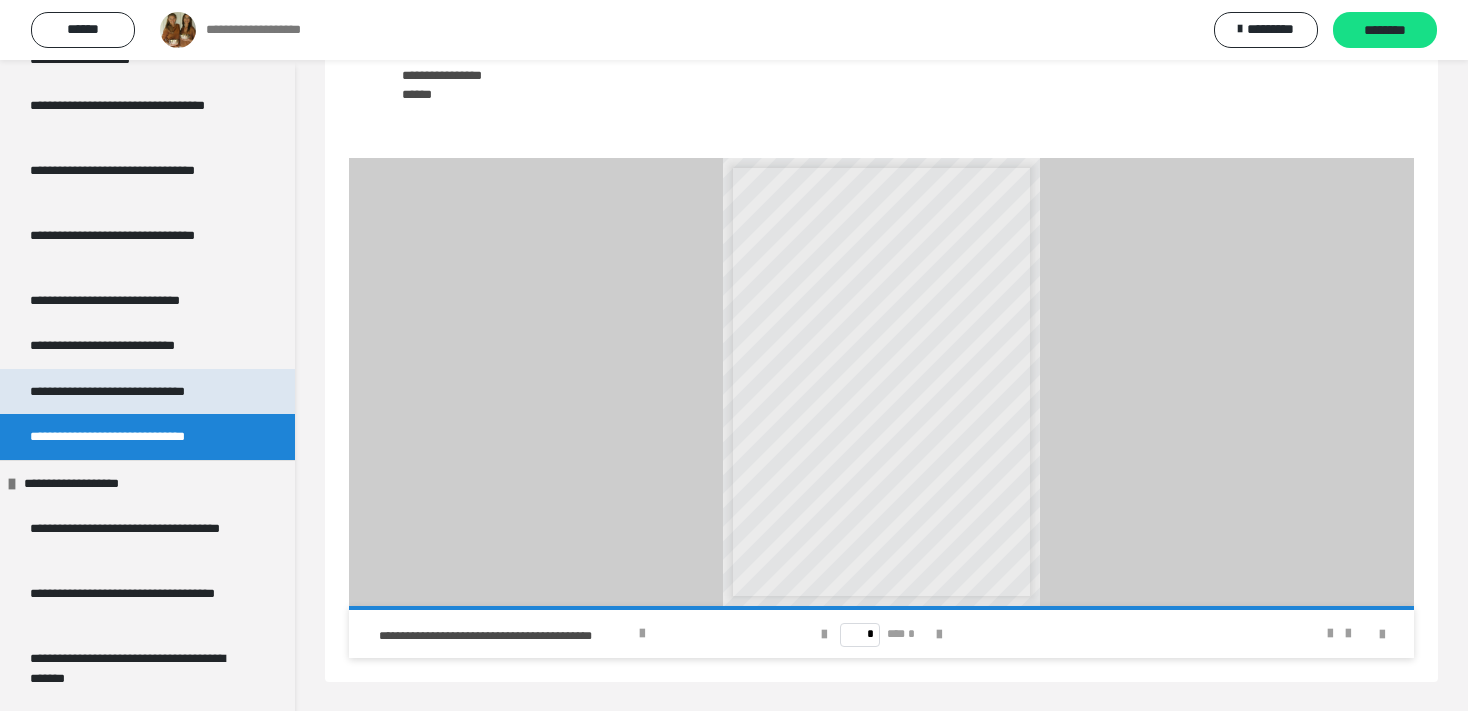 click on "**********" at bounding box center (124, 392) 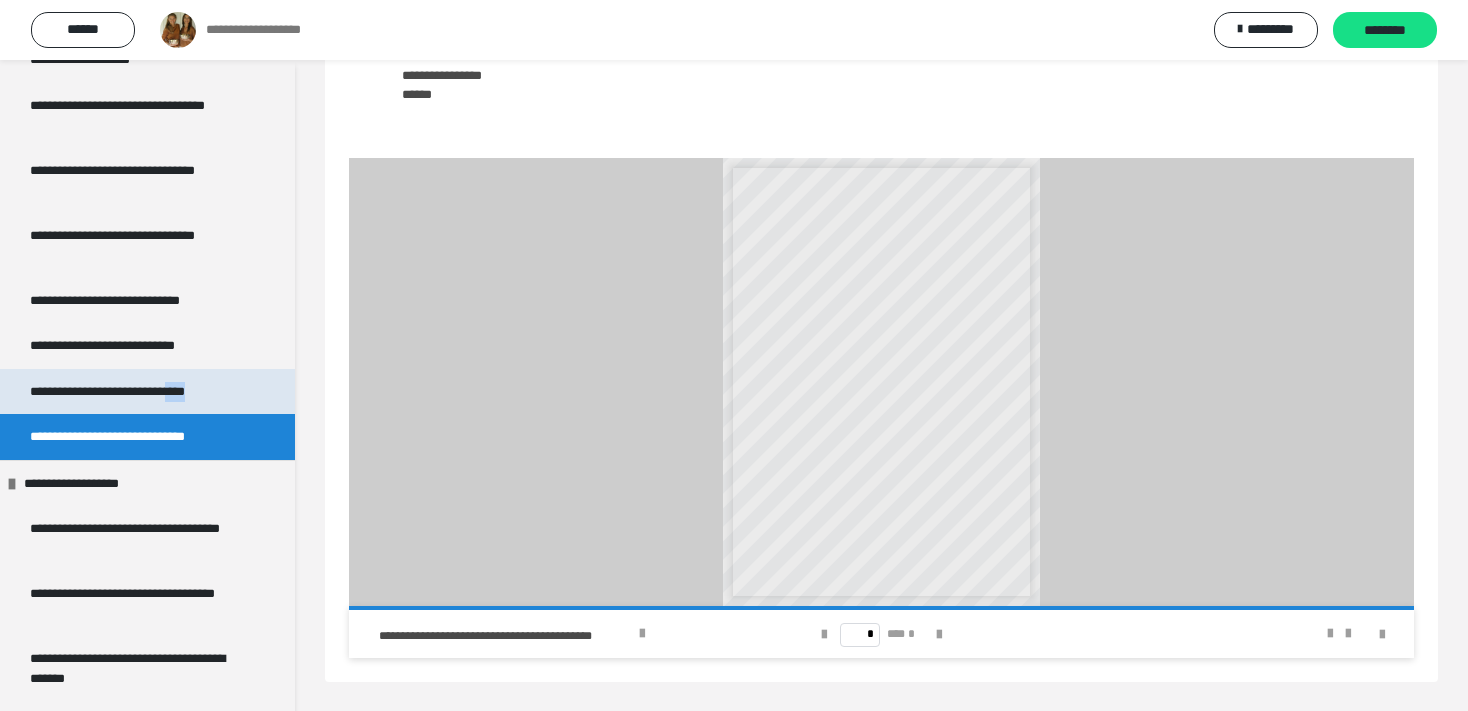click on "**********" at bounding box center (124, 392) 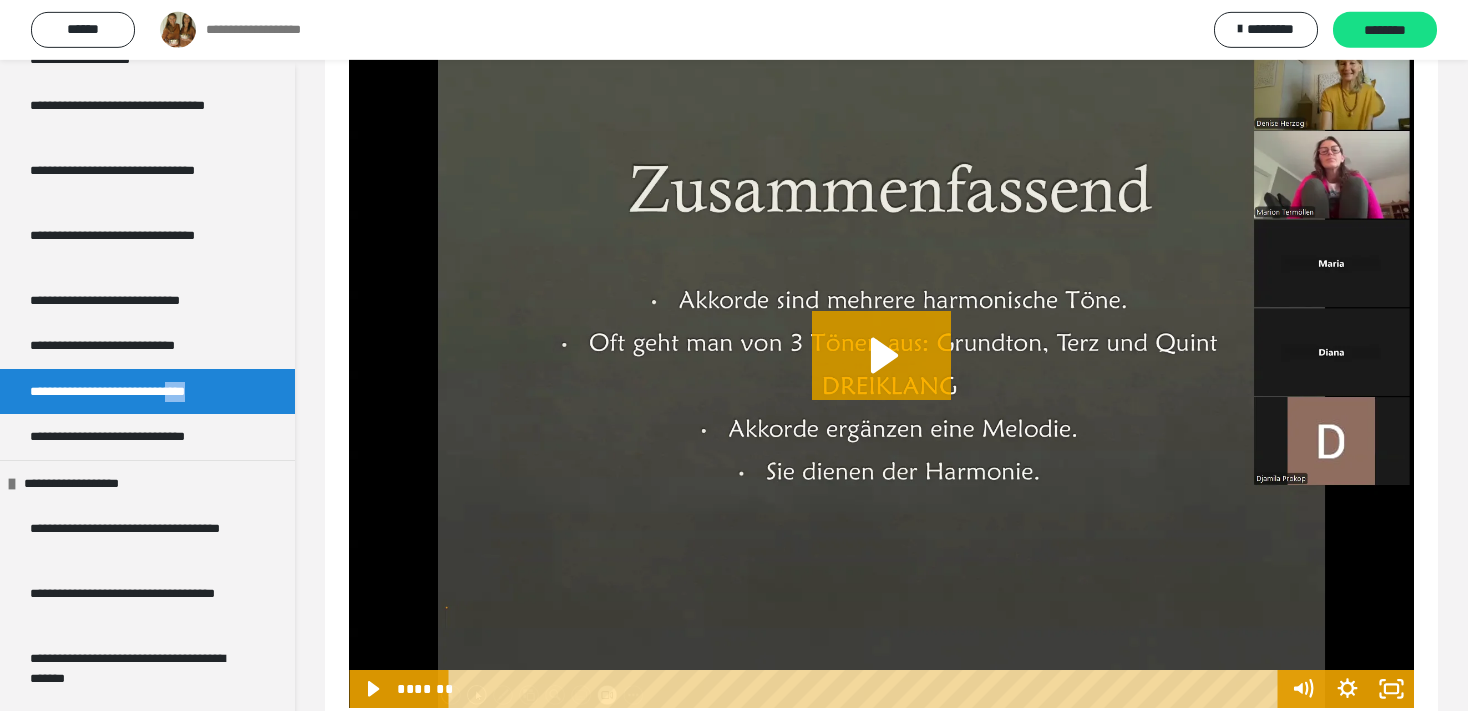 scroll, scrollTop: 149, scrollLeft: 0, axis: vertical 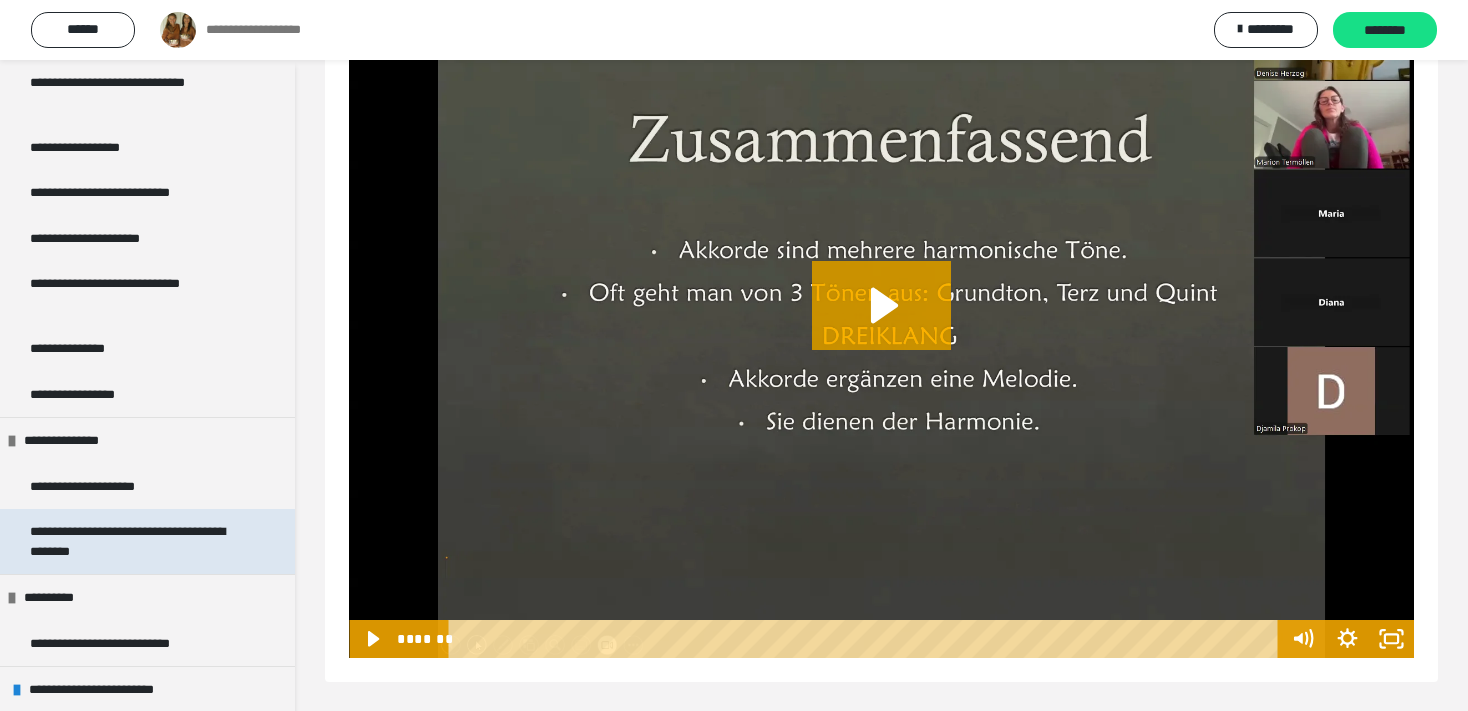 click on "**********" at bounding box center [131, 541] 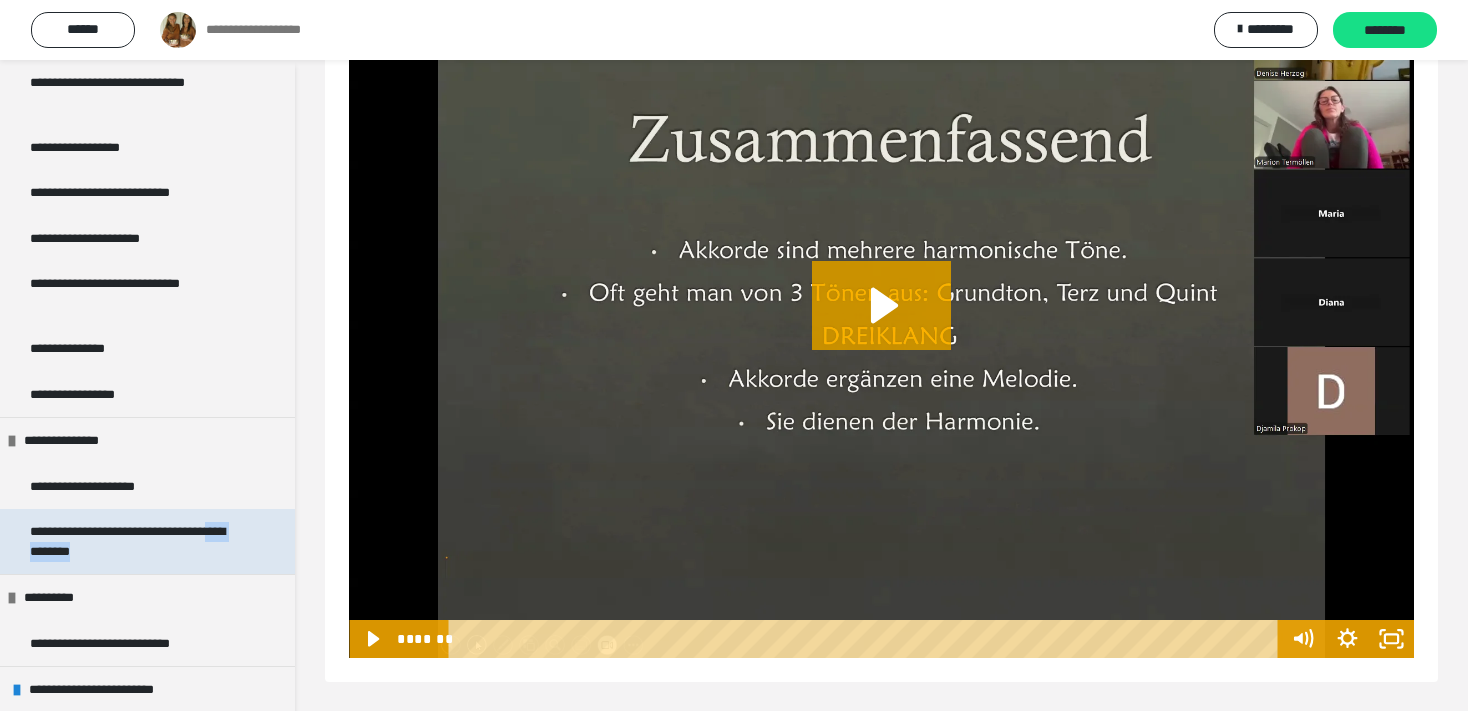 click on "**********" at bounding box center [131, 541] 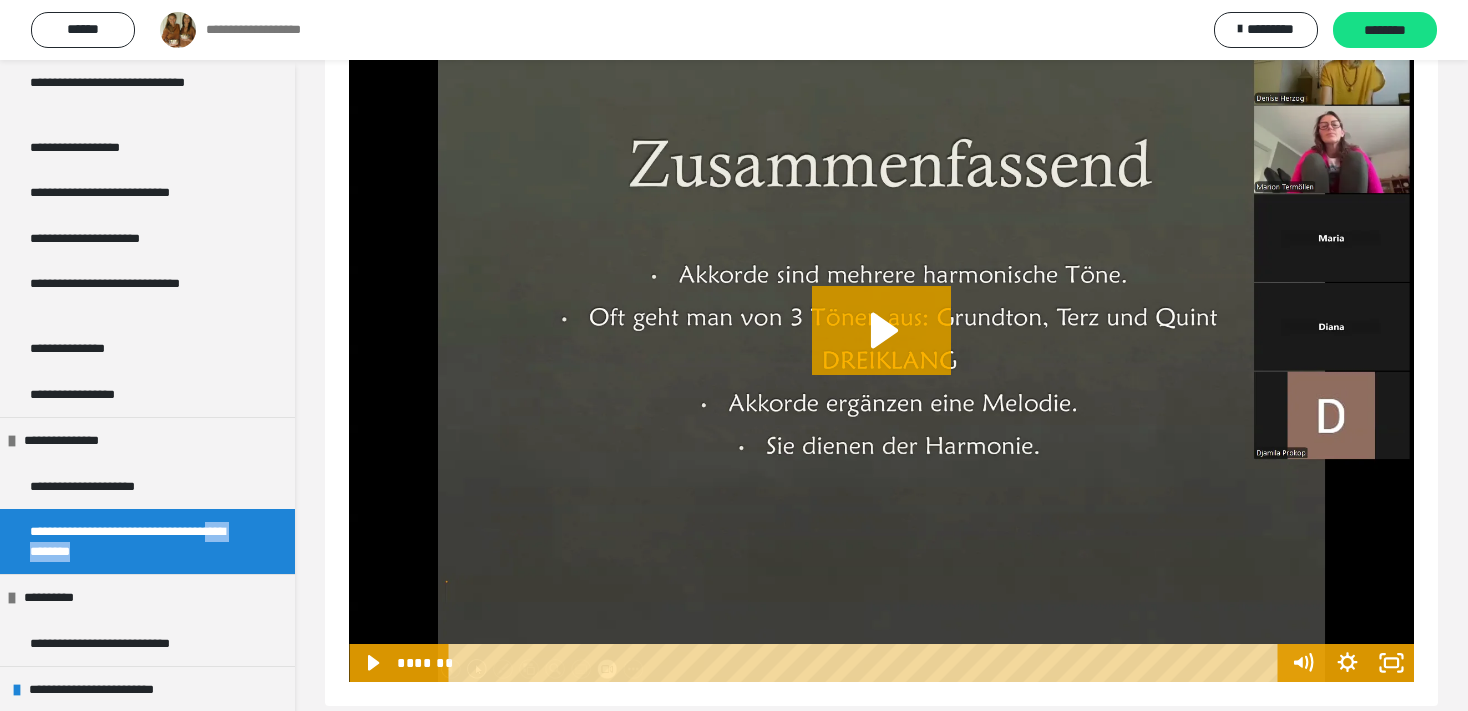 scroll, scrollTop: 60, scrollLeft: 0, axis: vertical 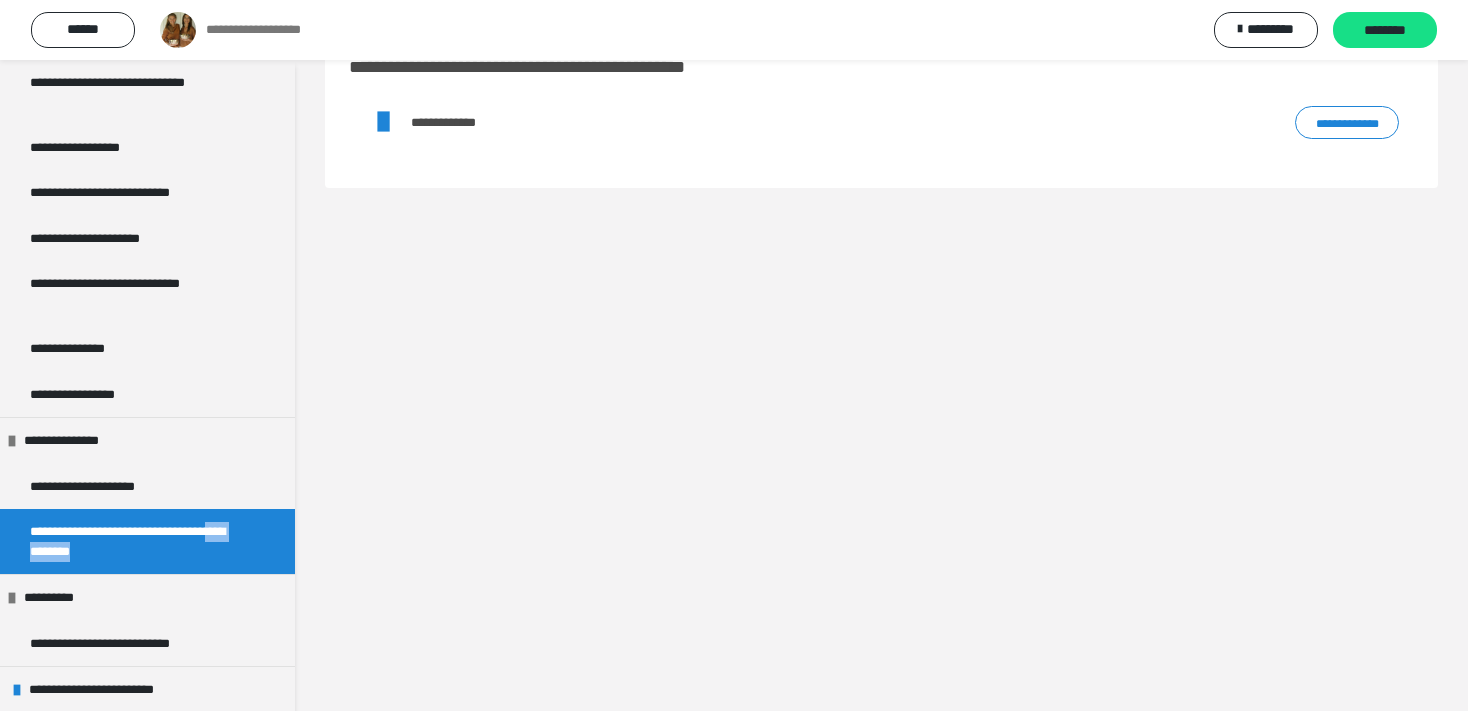 click on "**********" at bounding box center (1347, 123) 